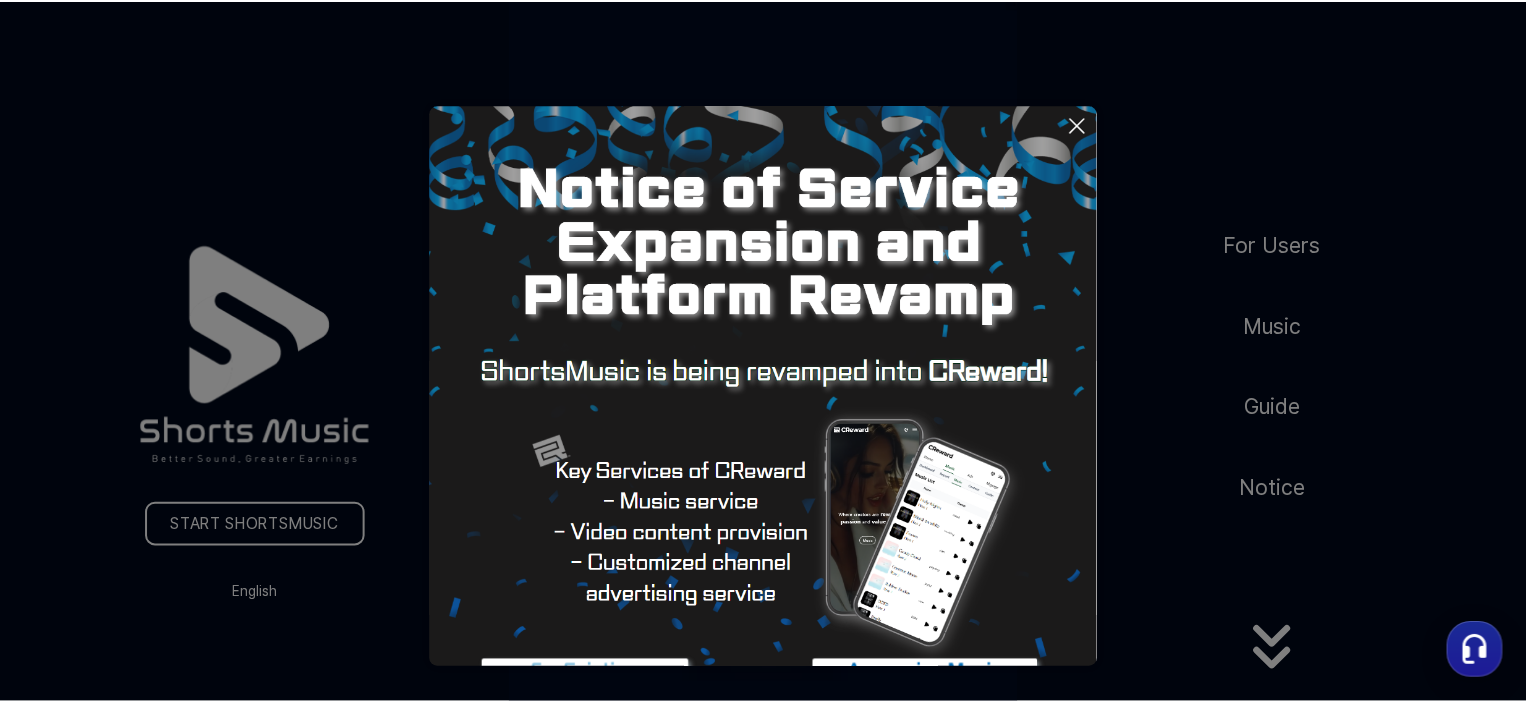 scroll, scrollTop: 0, scrollLeft: 0, axis: both 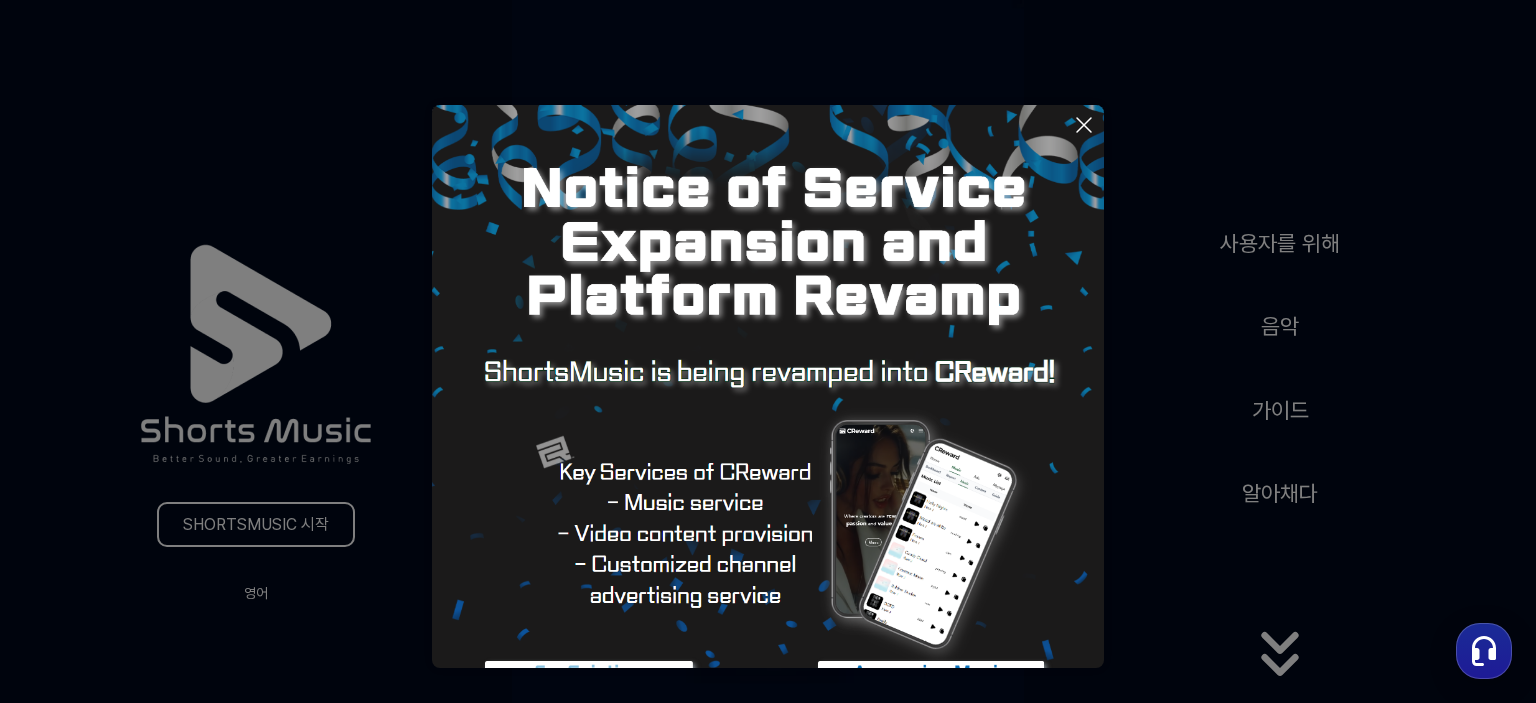 click 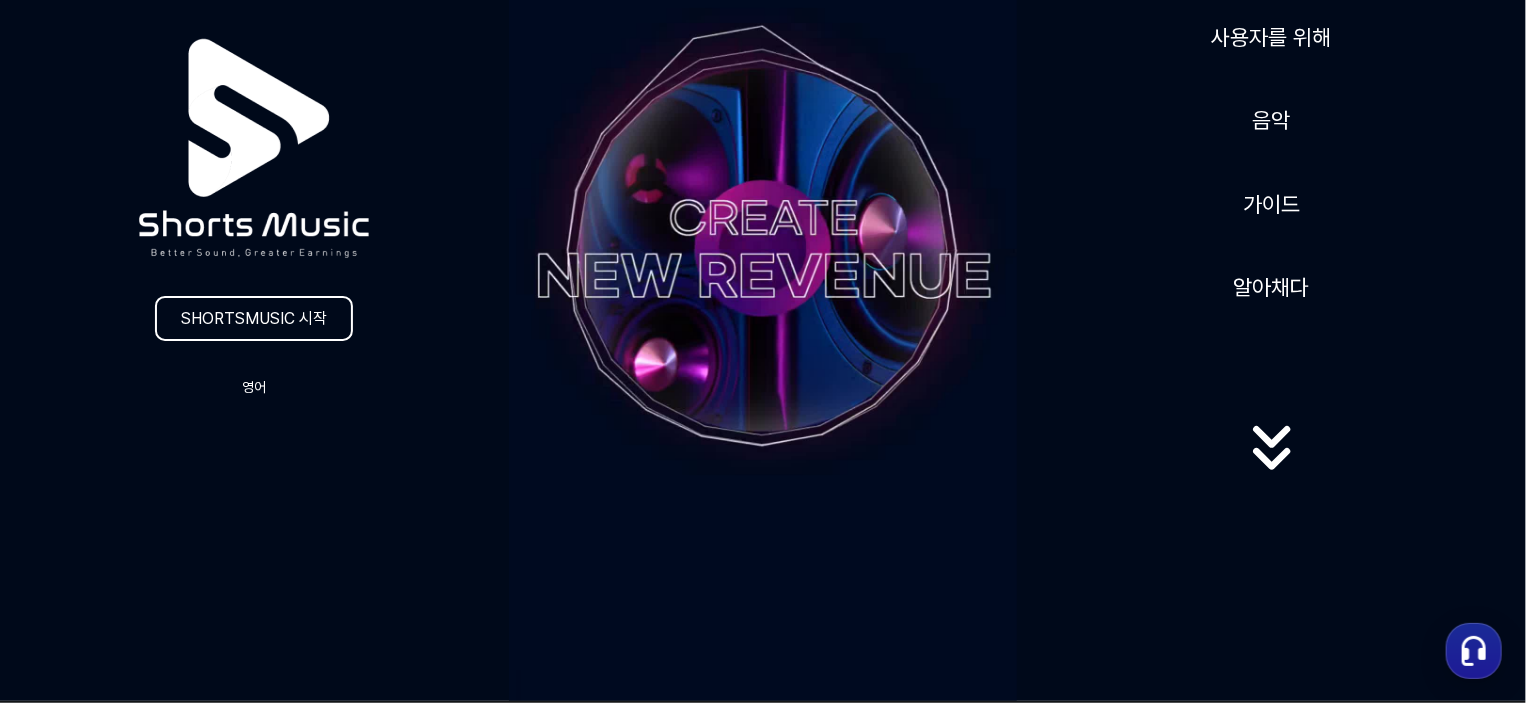 scroll, scrollTop: 300, scrollLeft: 0, axis: vertical 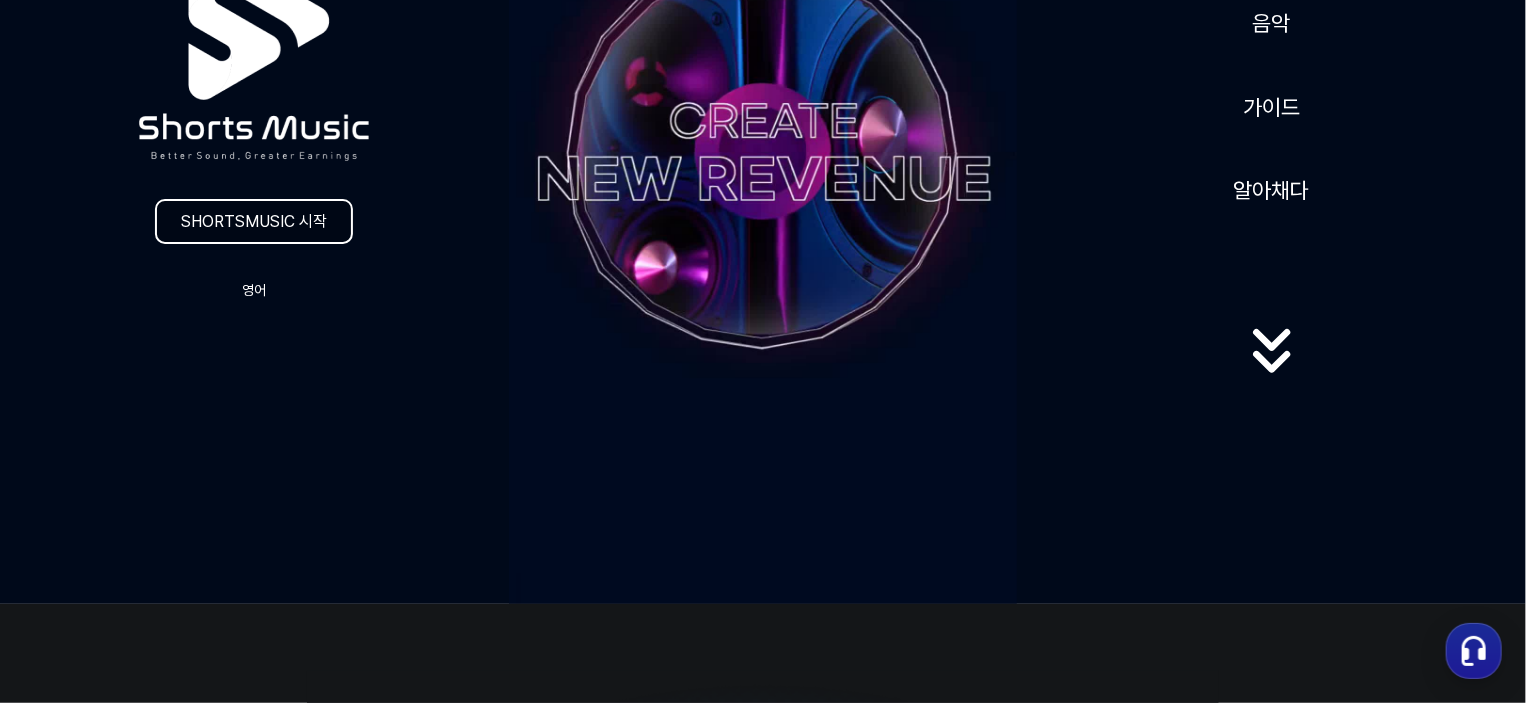 click on "SHORTSMUSIC 시작" at bounding box center (254, 221) 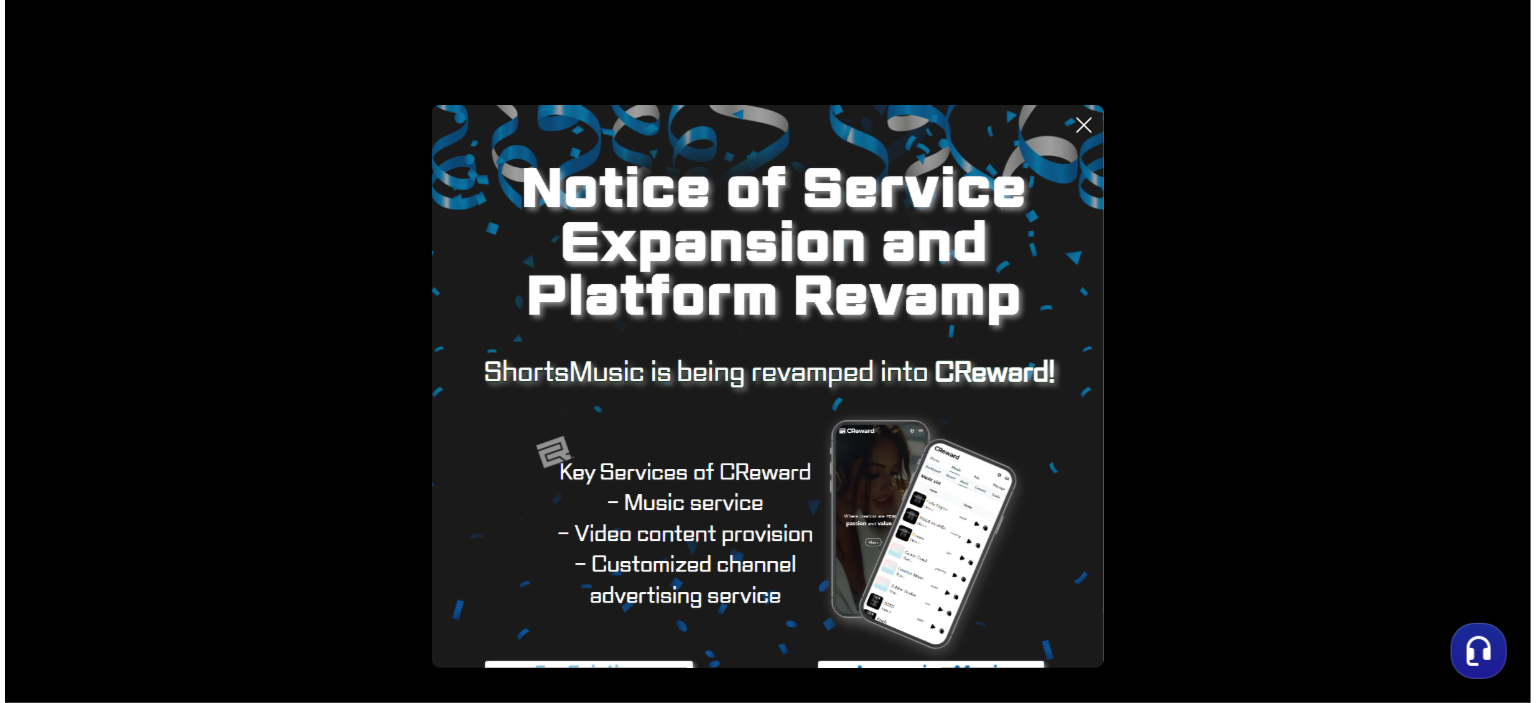scroll, scrollTop: 0, scrollLeft: 0, axis: both 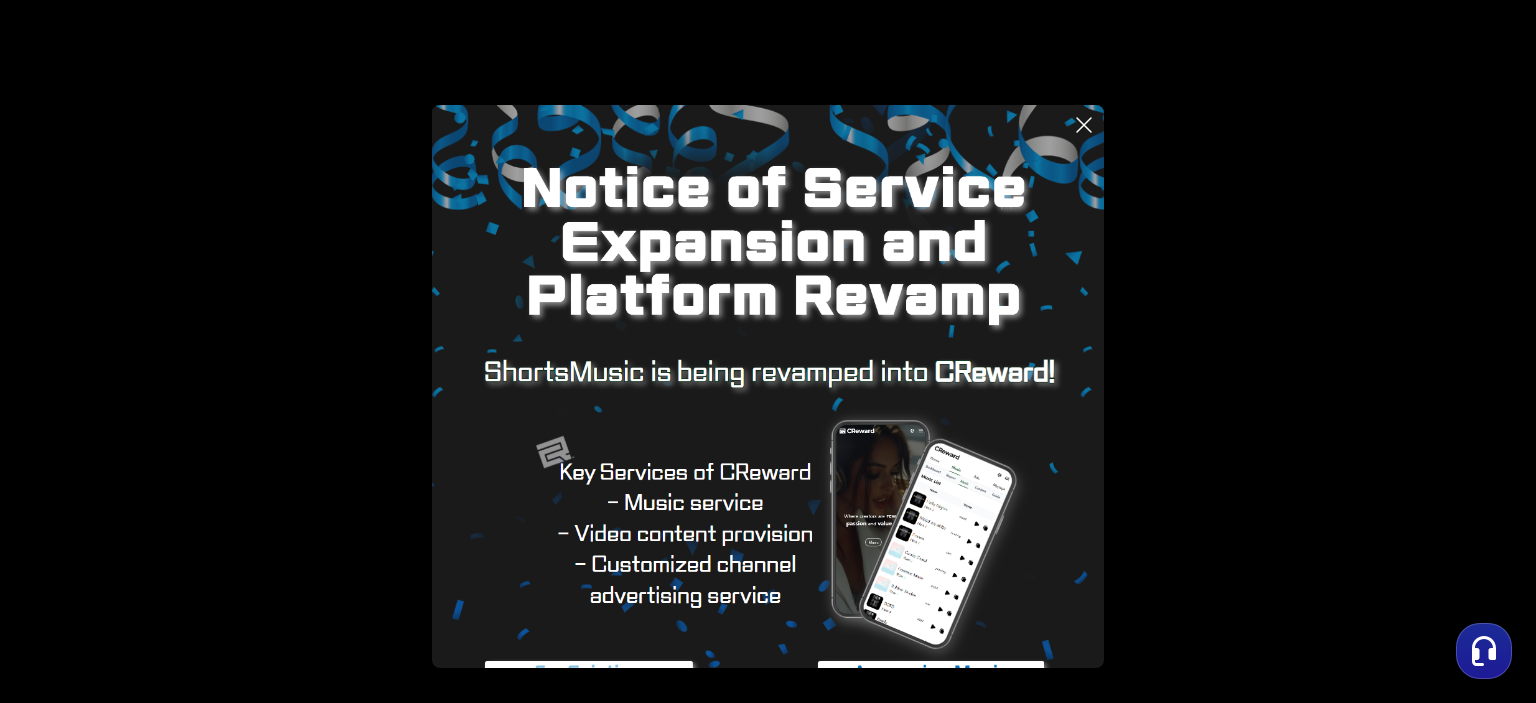 click 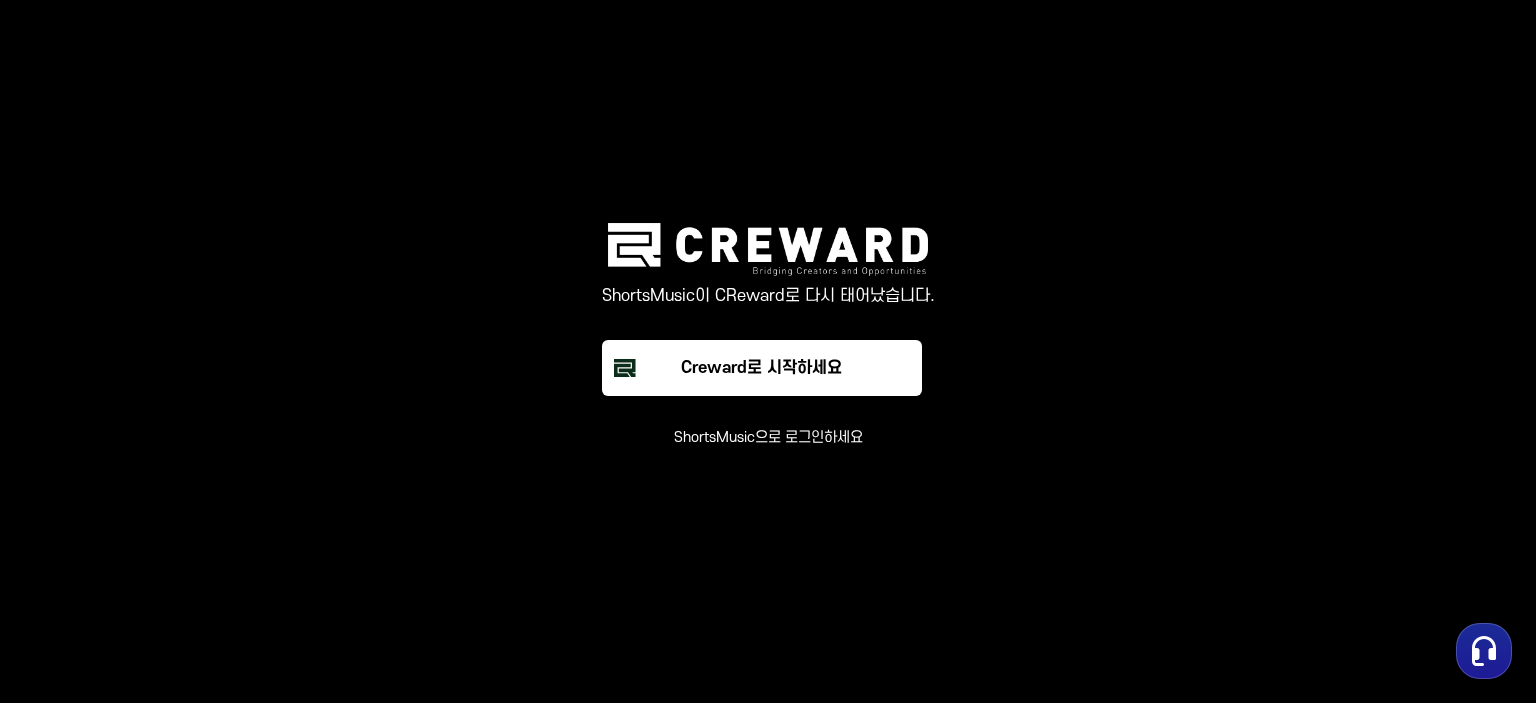 click on "ShortsMusic으로 로그인하세요" at bounding box center [768, 437] 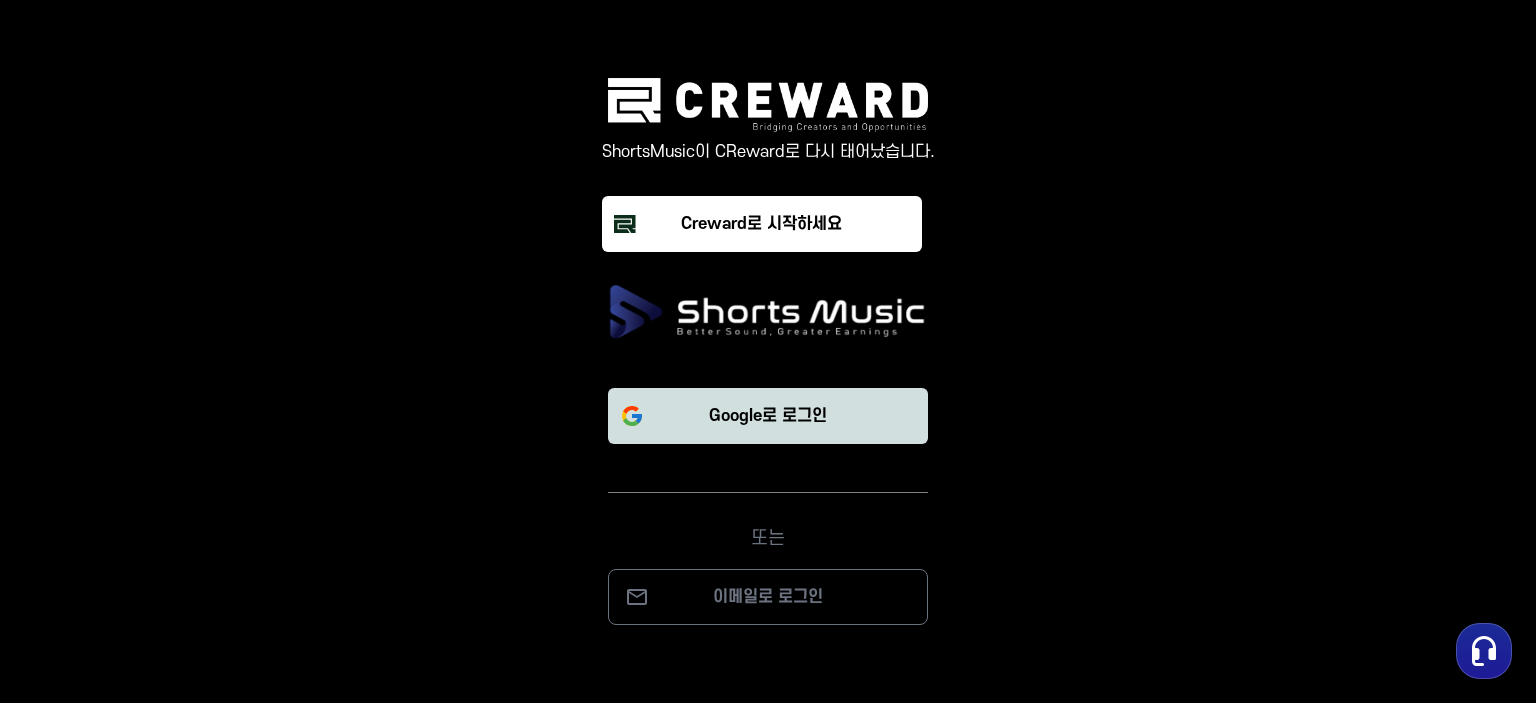 click on "Google로 로그인" at bounding box center (768, 416) 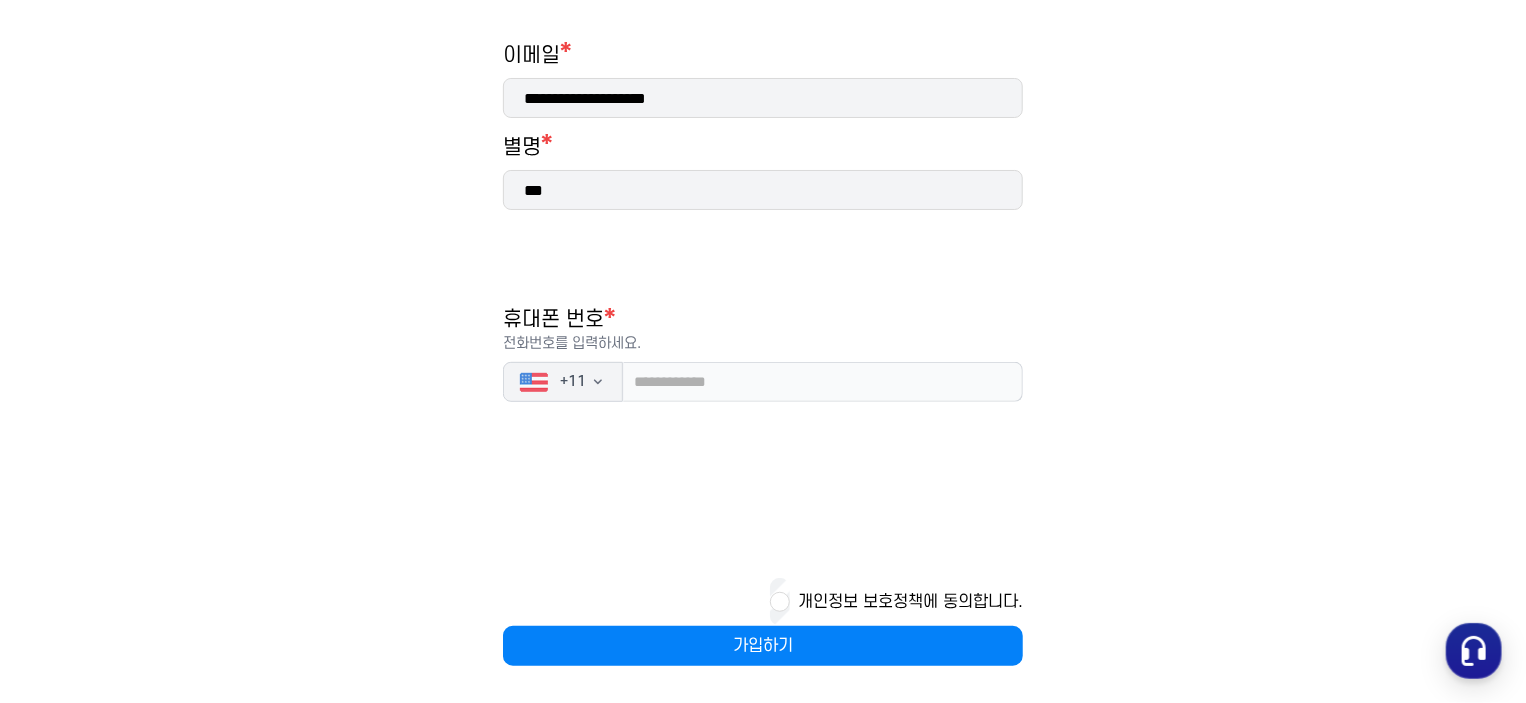 scroll, scrollTop: 320, scrollLeft: 0, axis: vertical 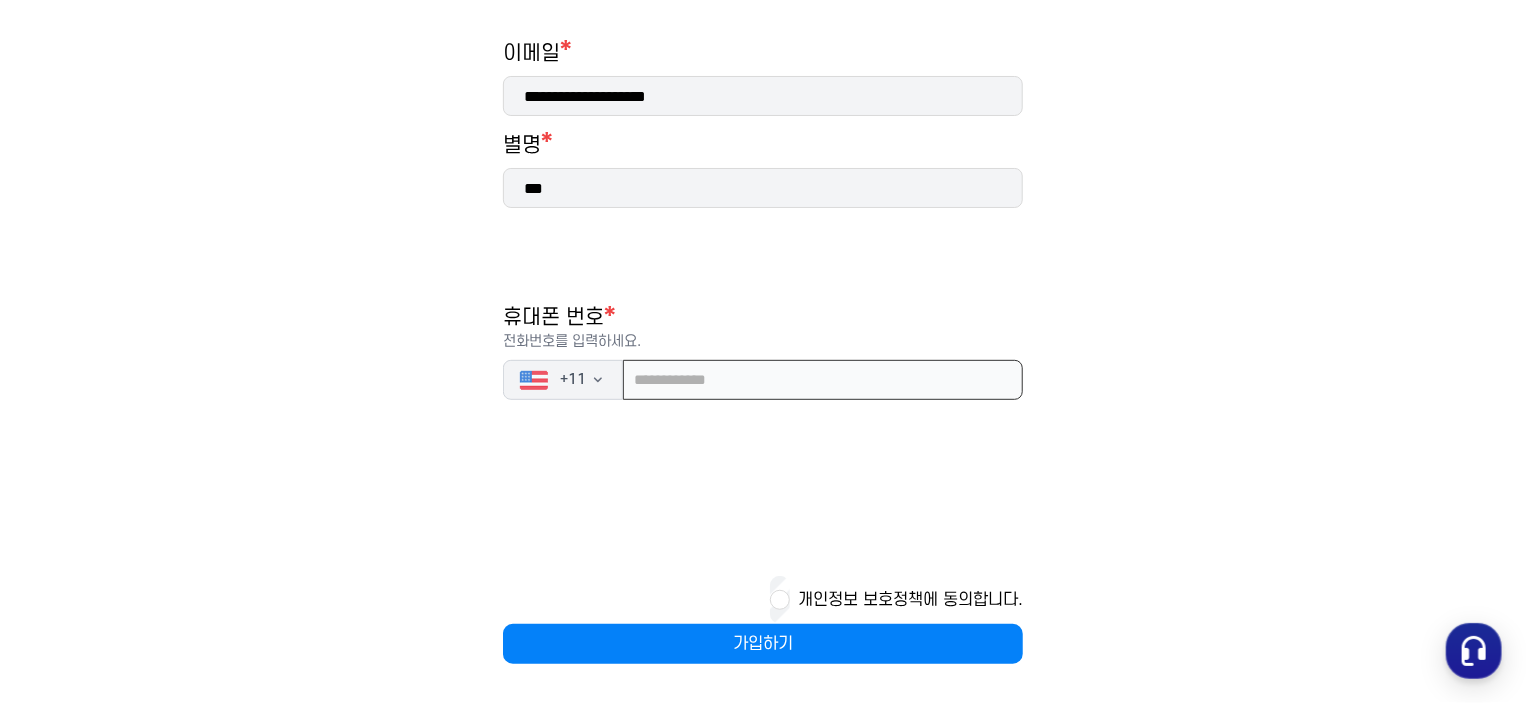 click at bounding box center (823, 380) 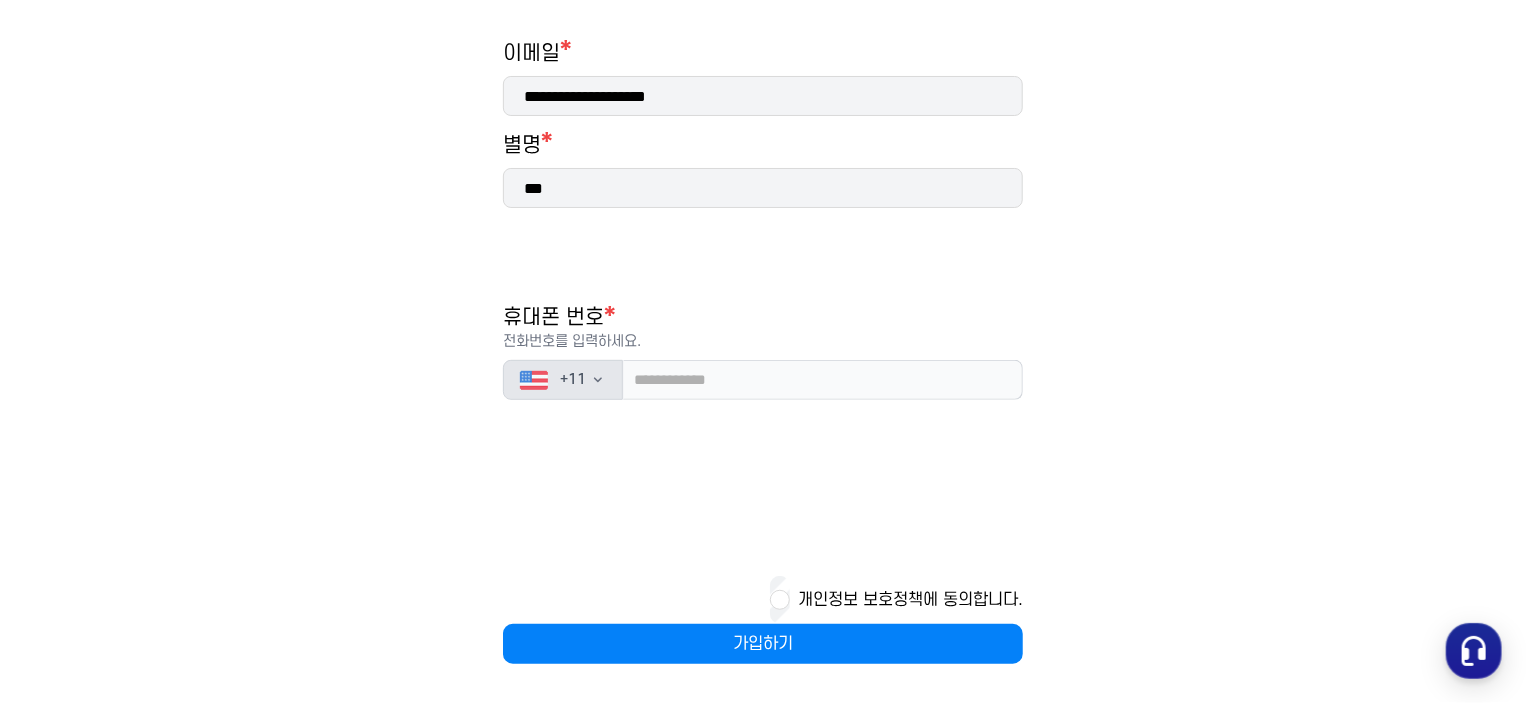 click on "+1 1" at bounding box center [563, 380] 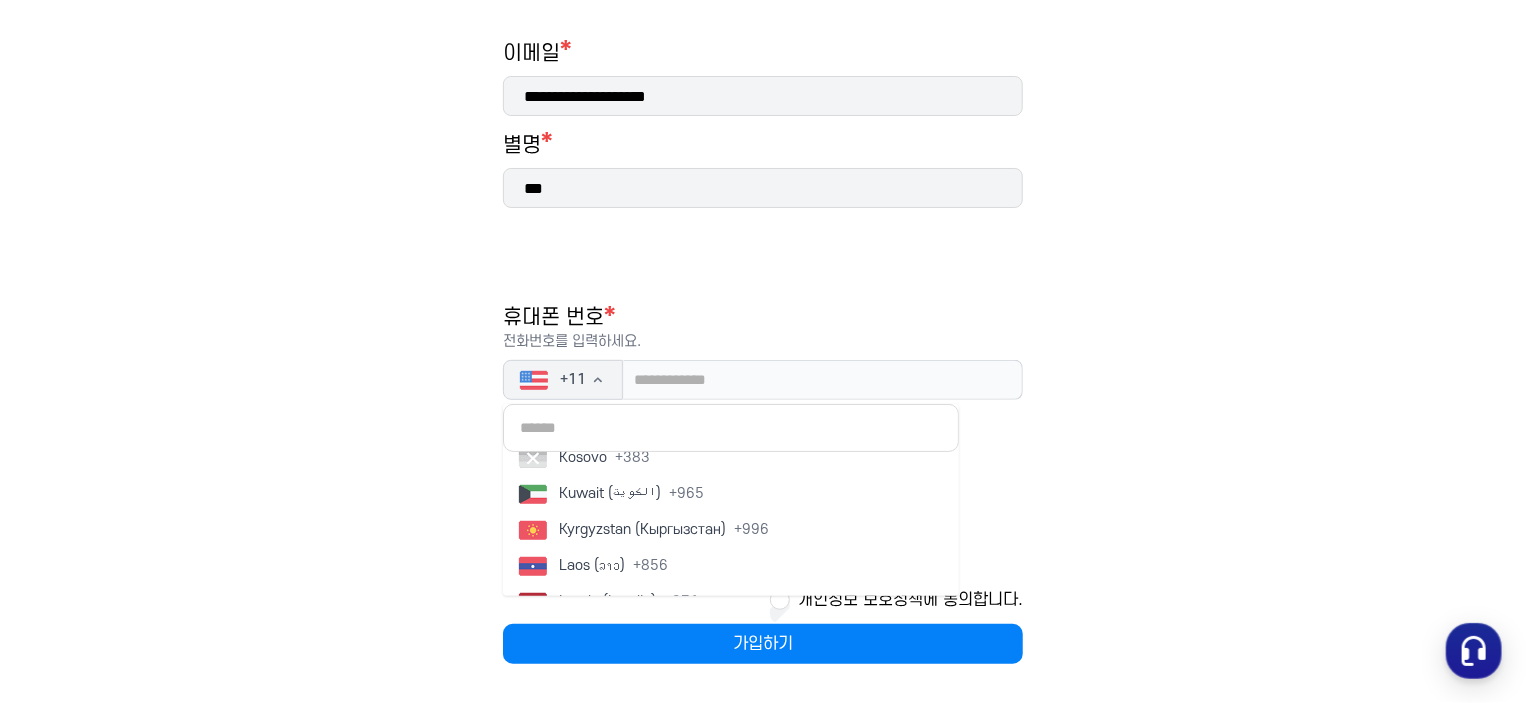 scroll, scrollTop: 4100, scrollLeft: 0, axis: vertical 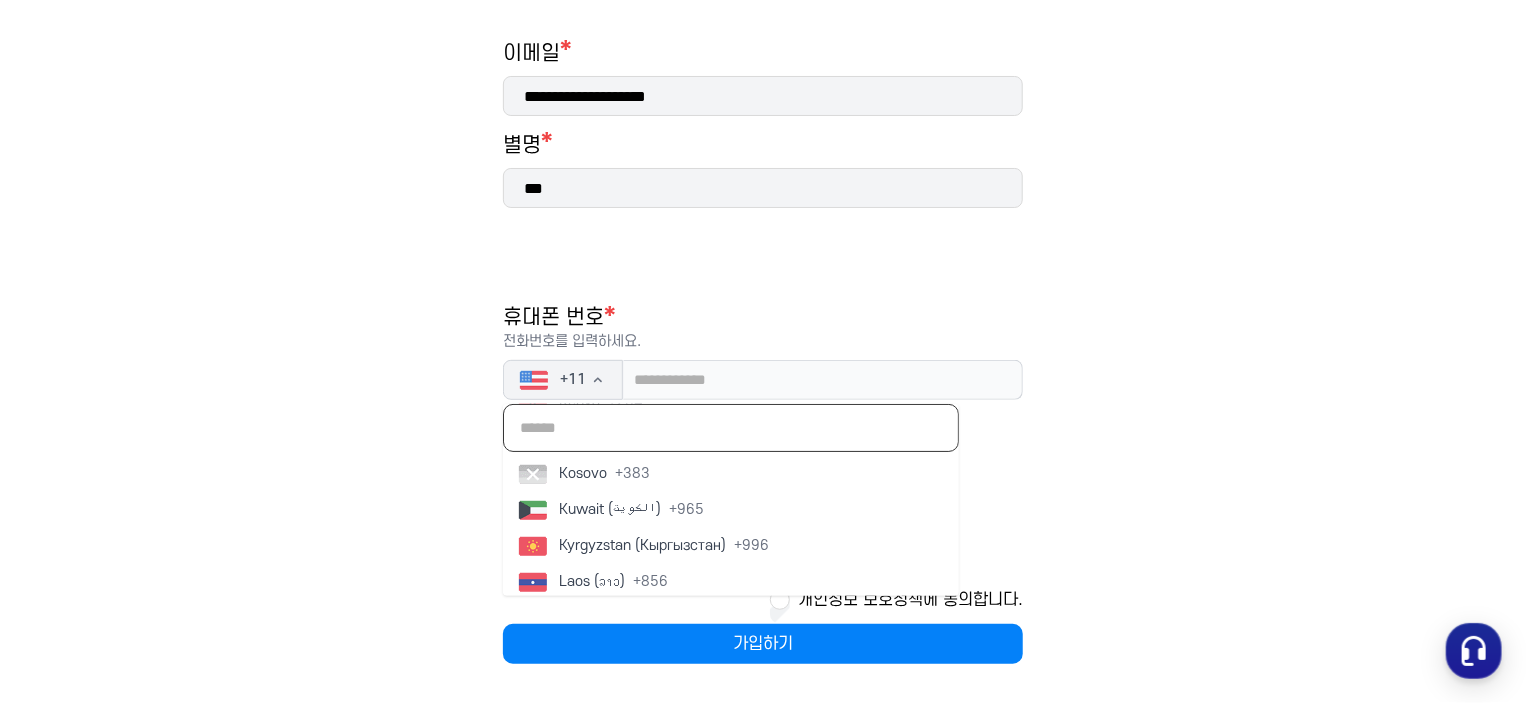 click at bounding box center [731, 428] 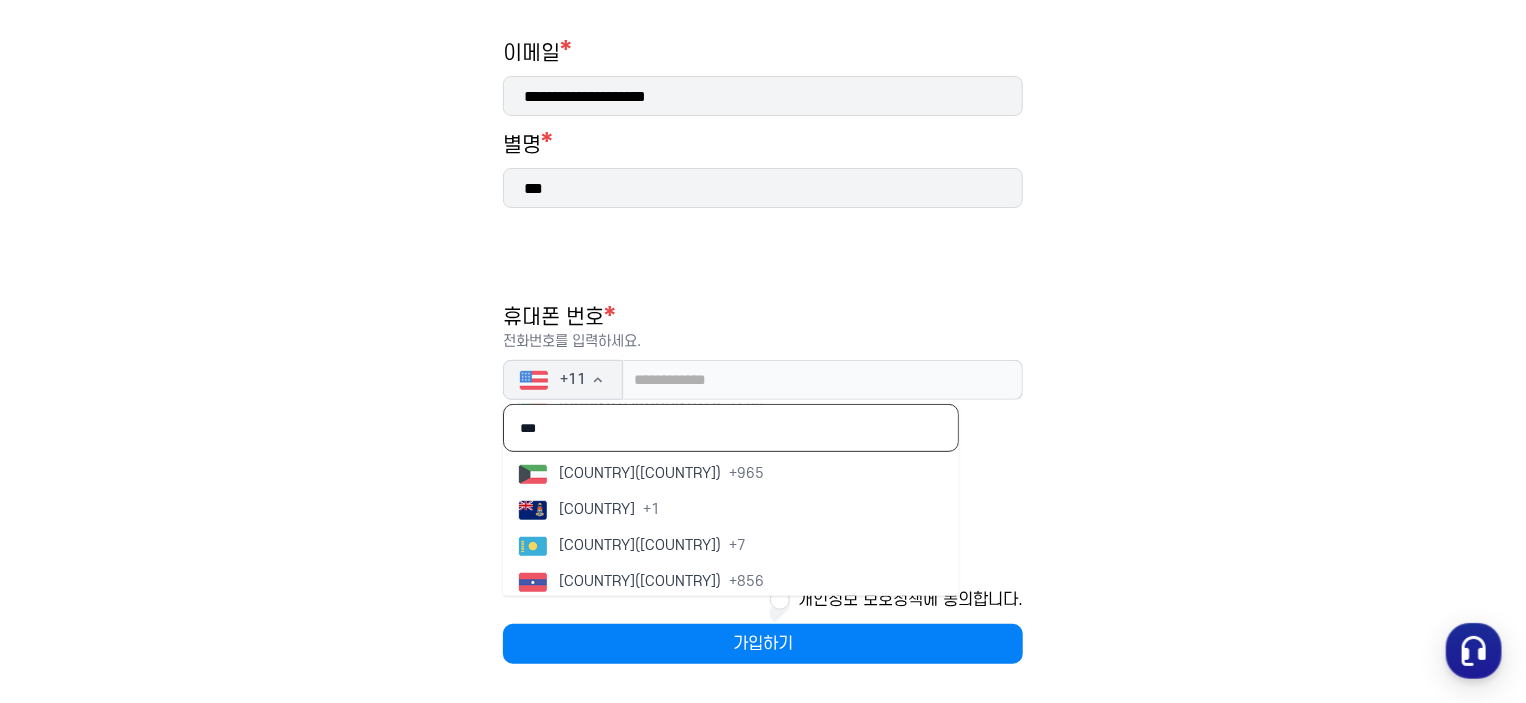 scroll, scrollTop: 4300, scrollLeft: 0, axis: vertical 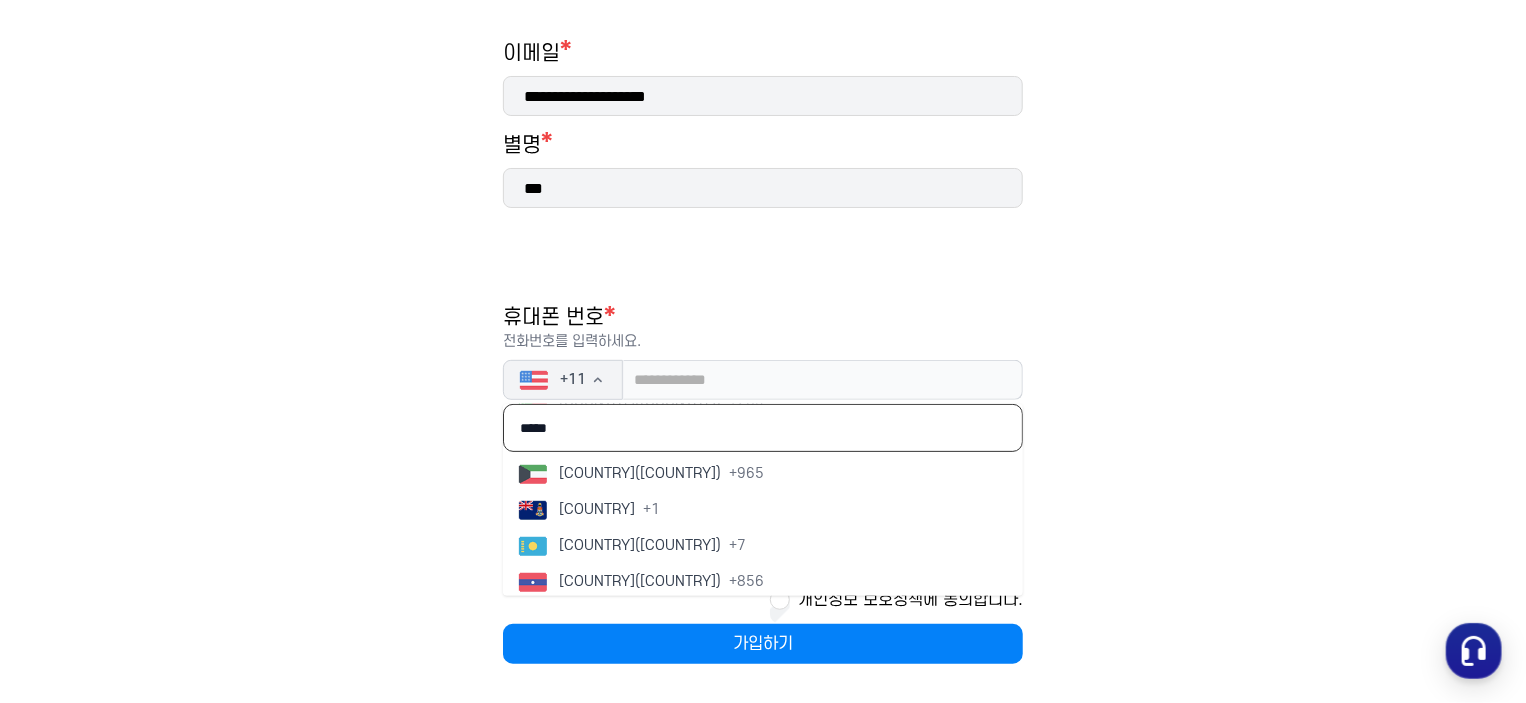 type on "*****" 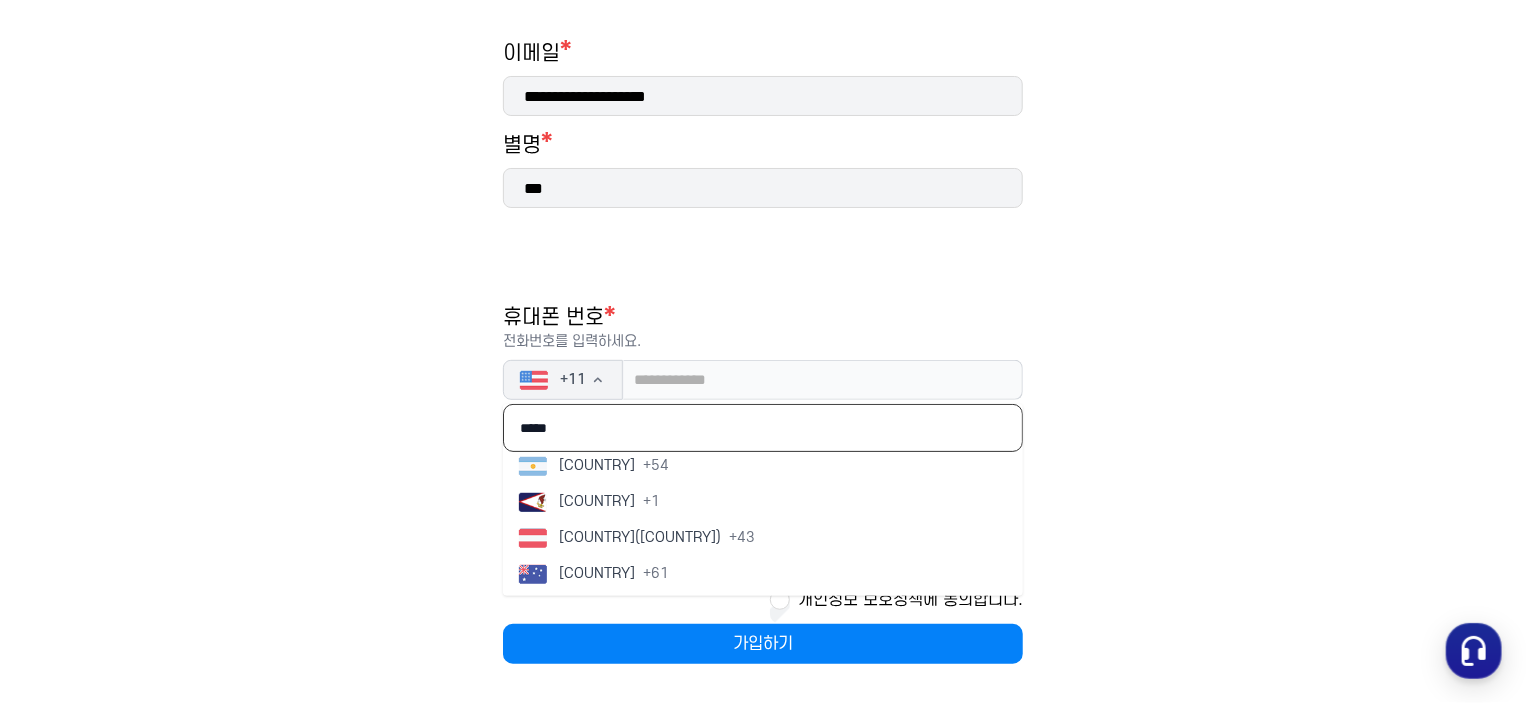 scroll, scrollTop: 0, scrollLeft: 0, axis: both 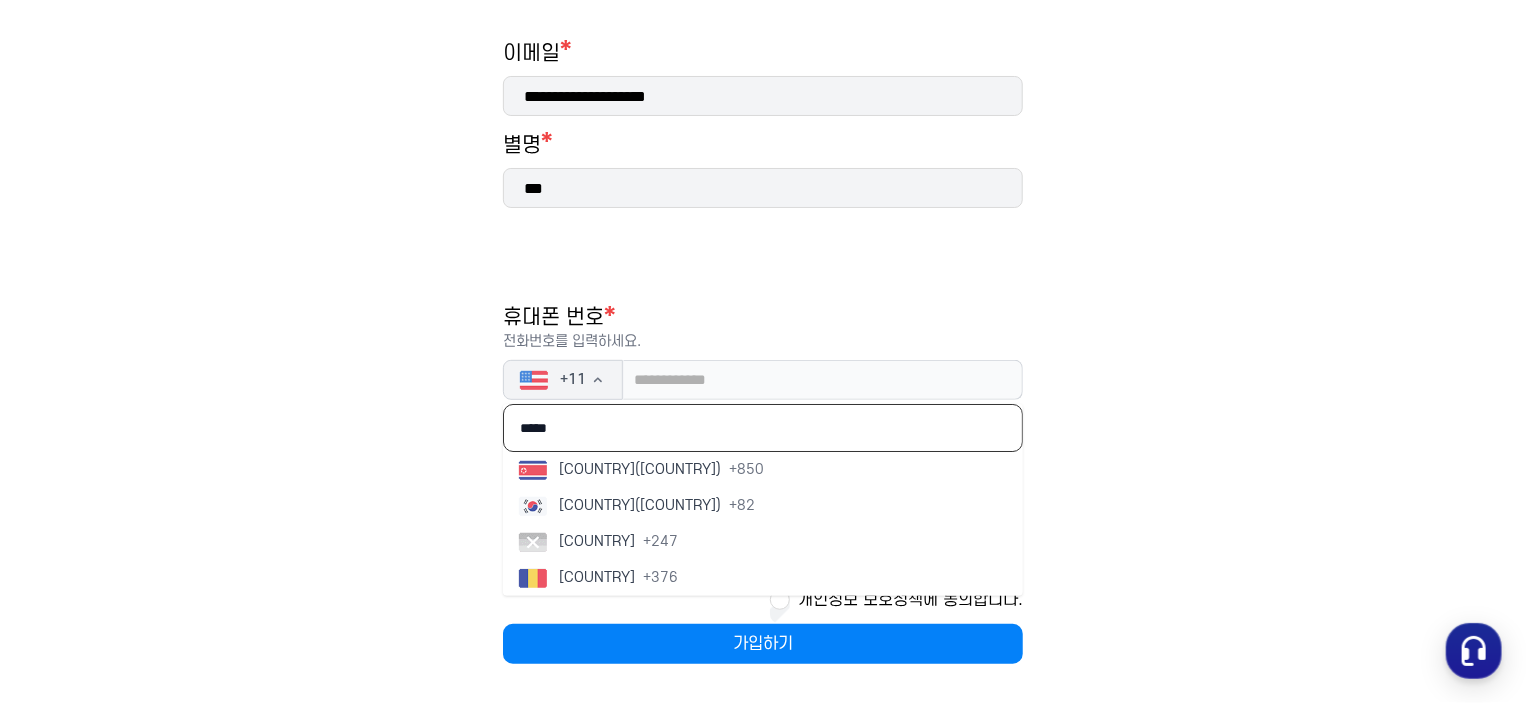 click on "*****" at bounding box center [763, 428] 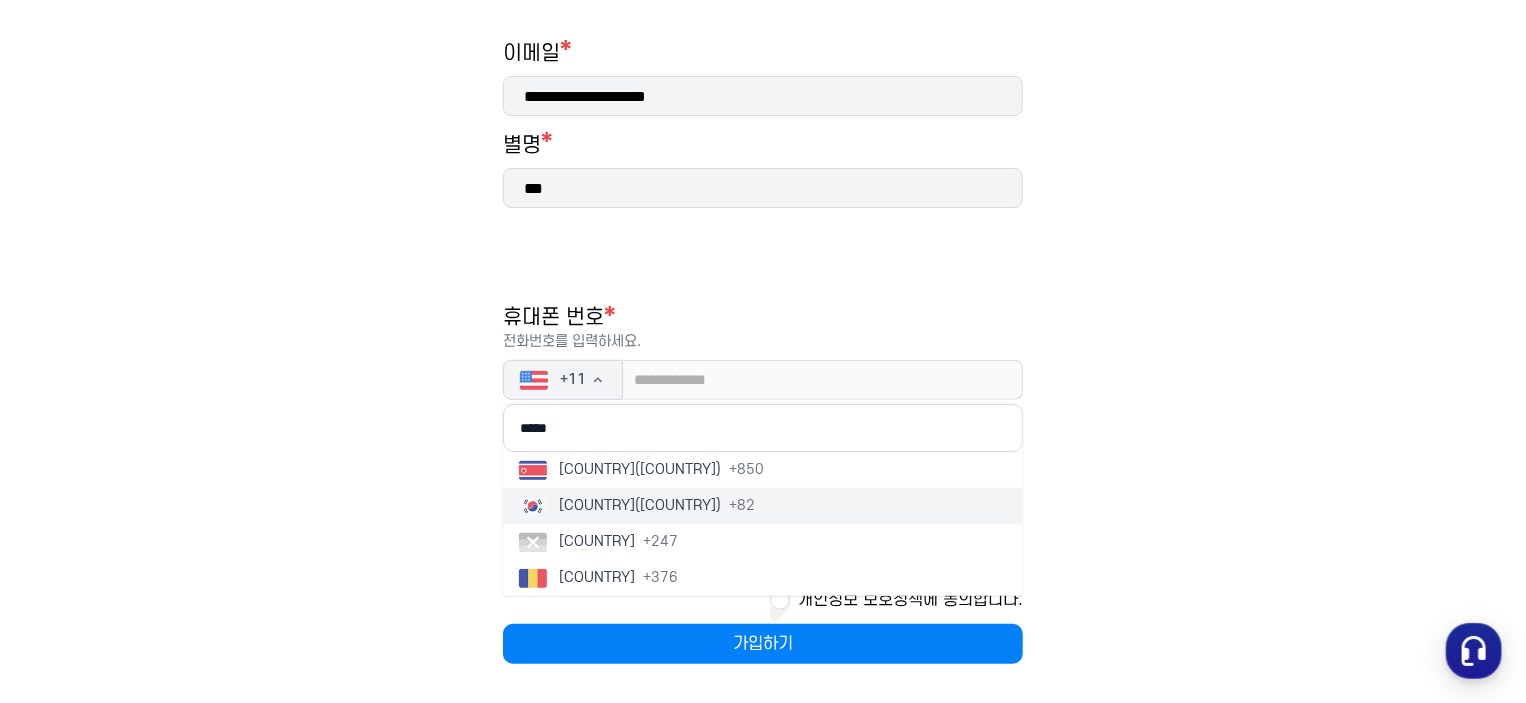 click on "대한민국(대한민국)" at bounding box center [640, 505] 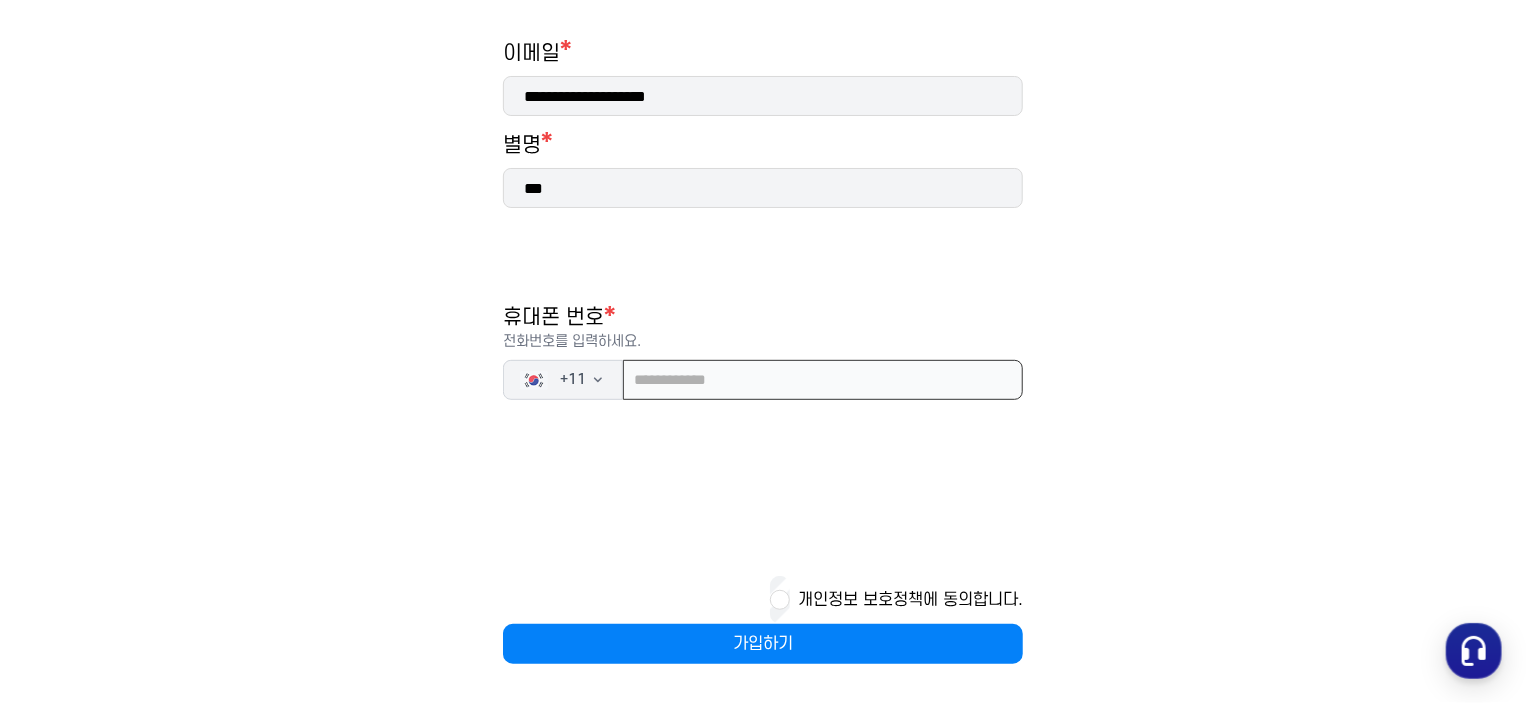 click at bounding box center [823, 380] 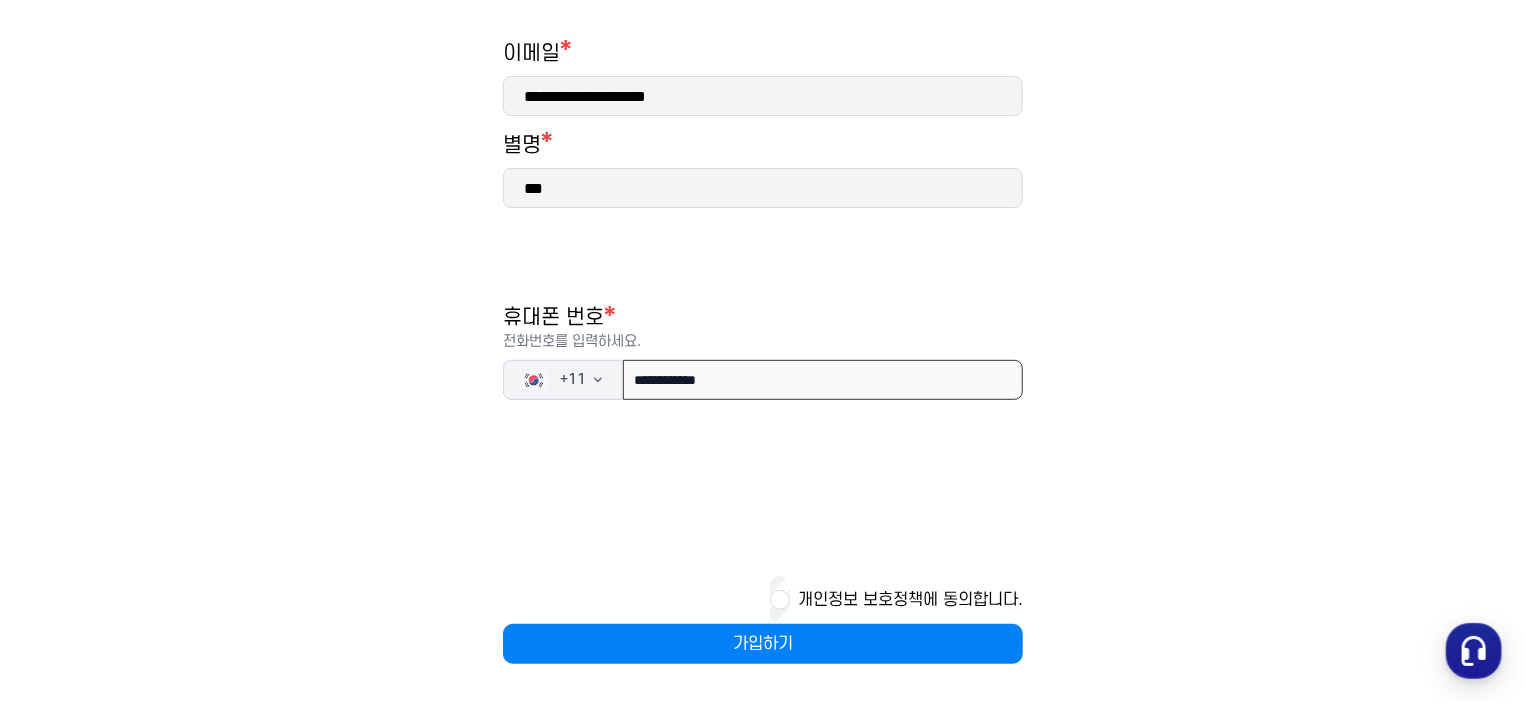 type on "**********" 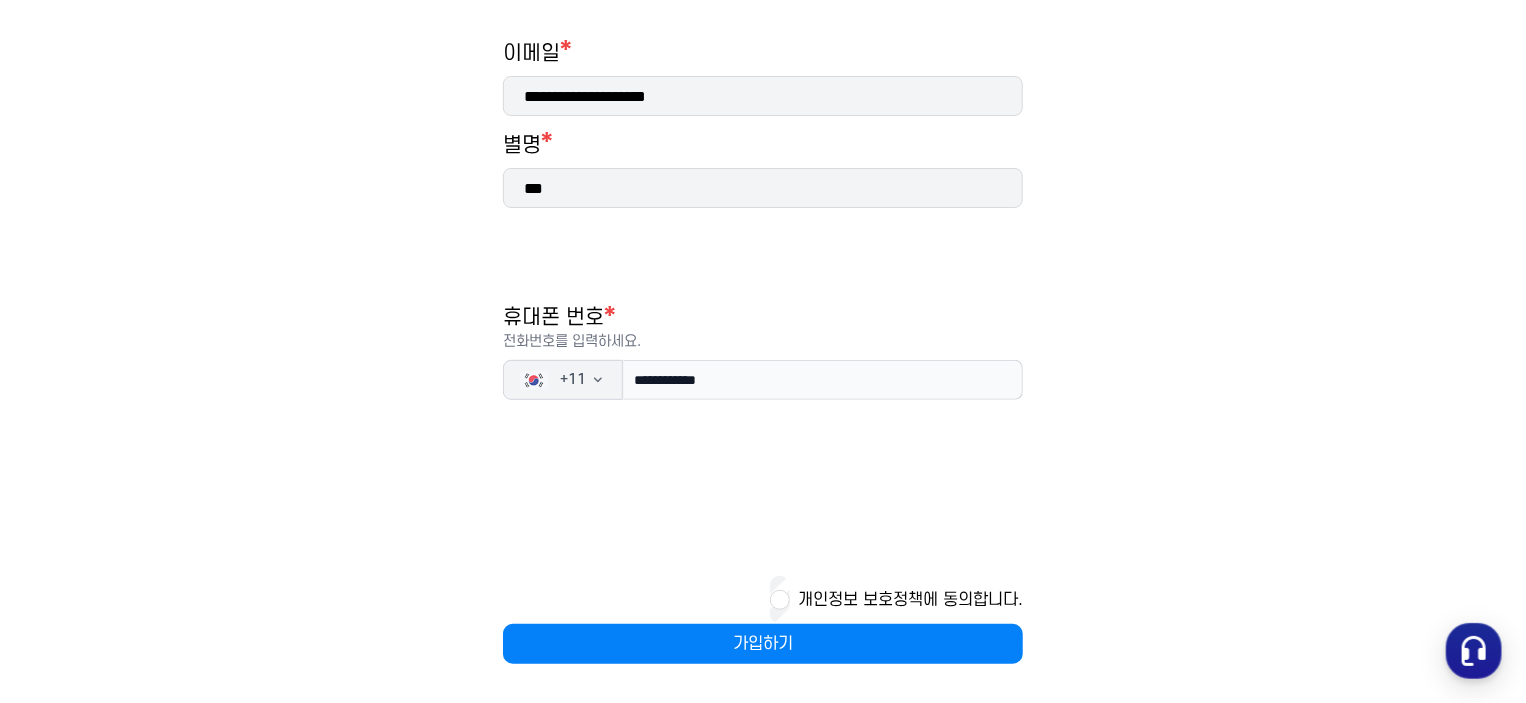 click on "개인정보 보호정책에 동의합니다." at bounding box center (763, 600) 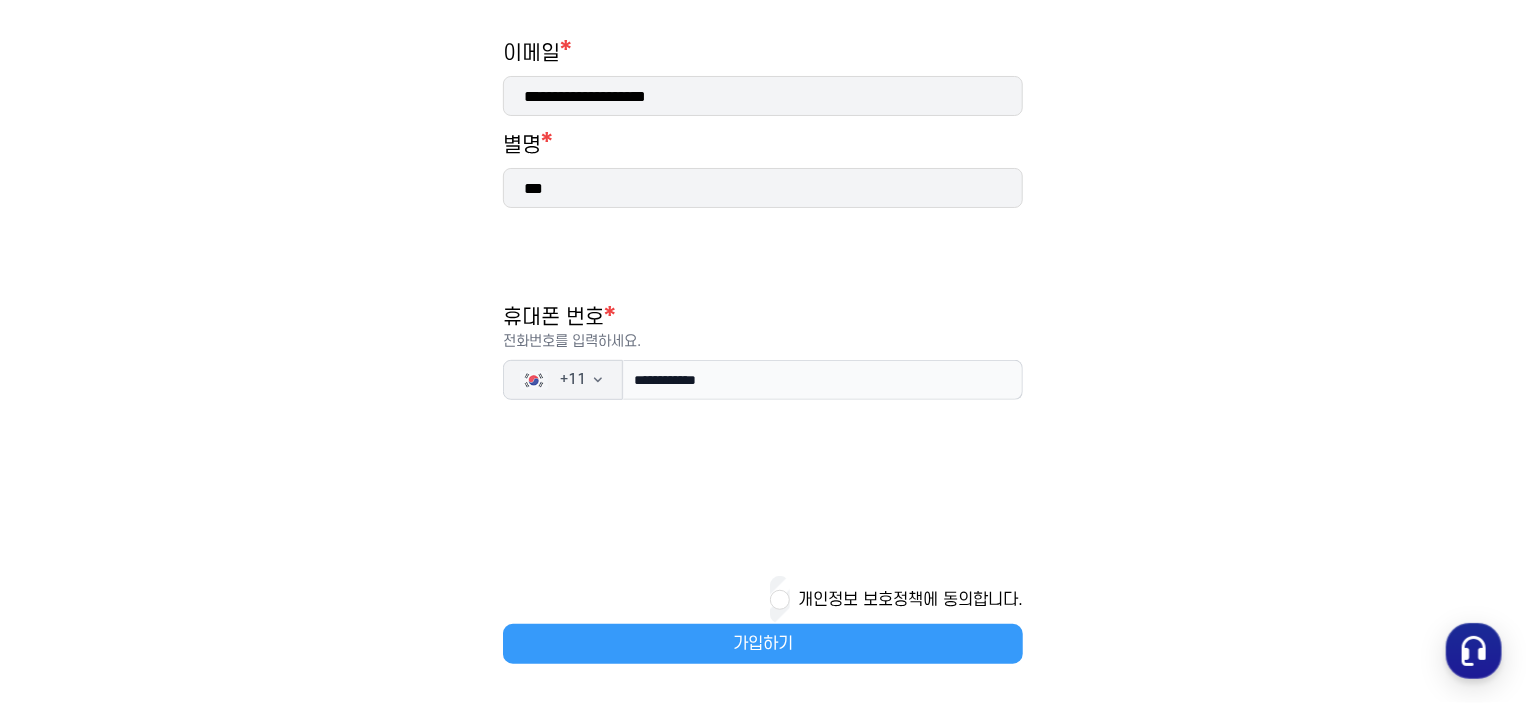 click on "가입하기" at bounding box center (763, 644) 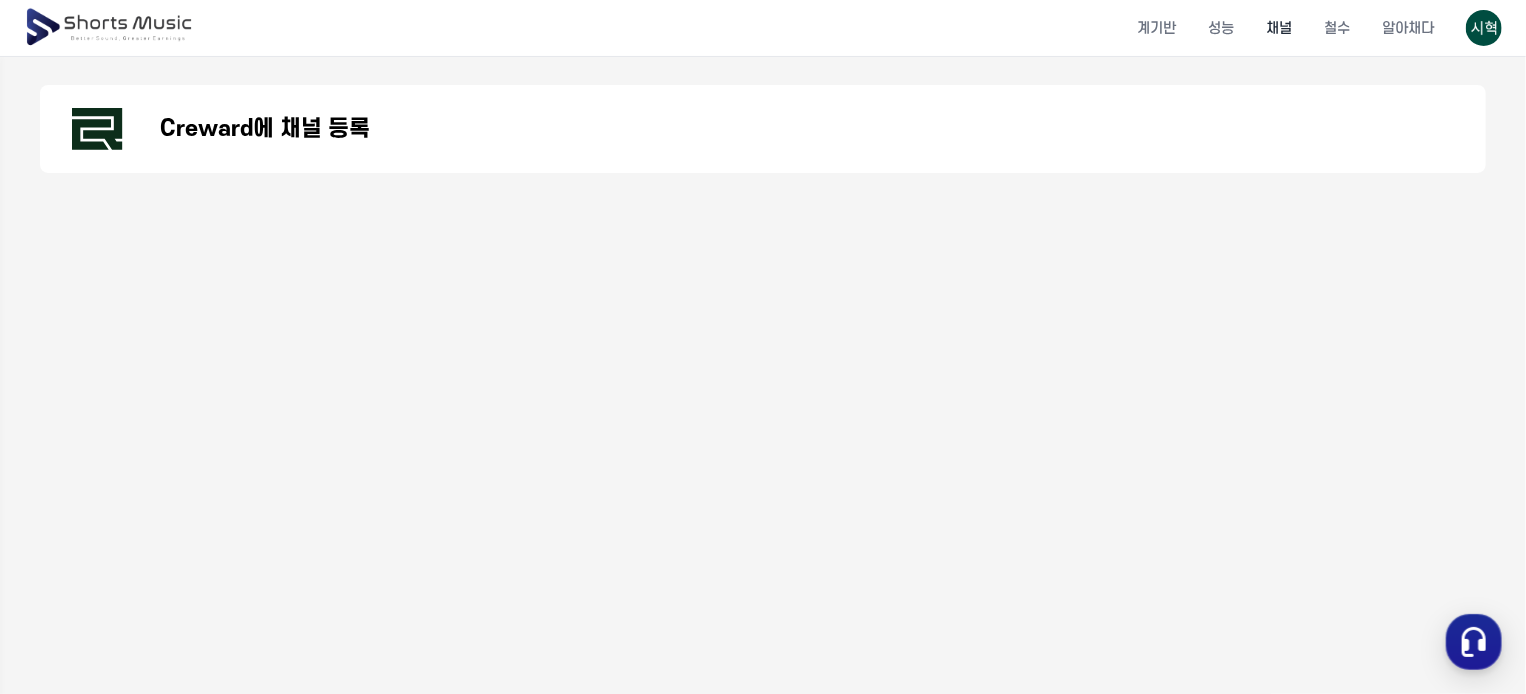 scroll, scrollTop: 0, scrollLeft: 0, axis: both 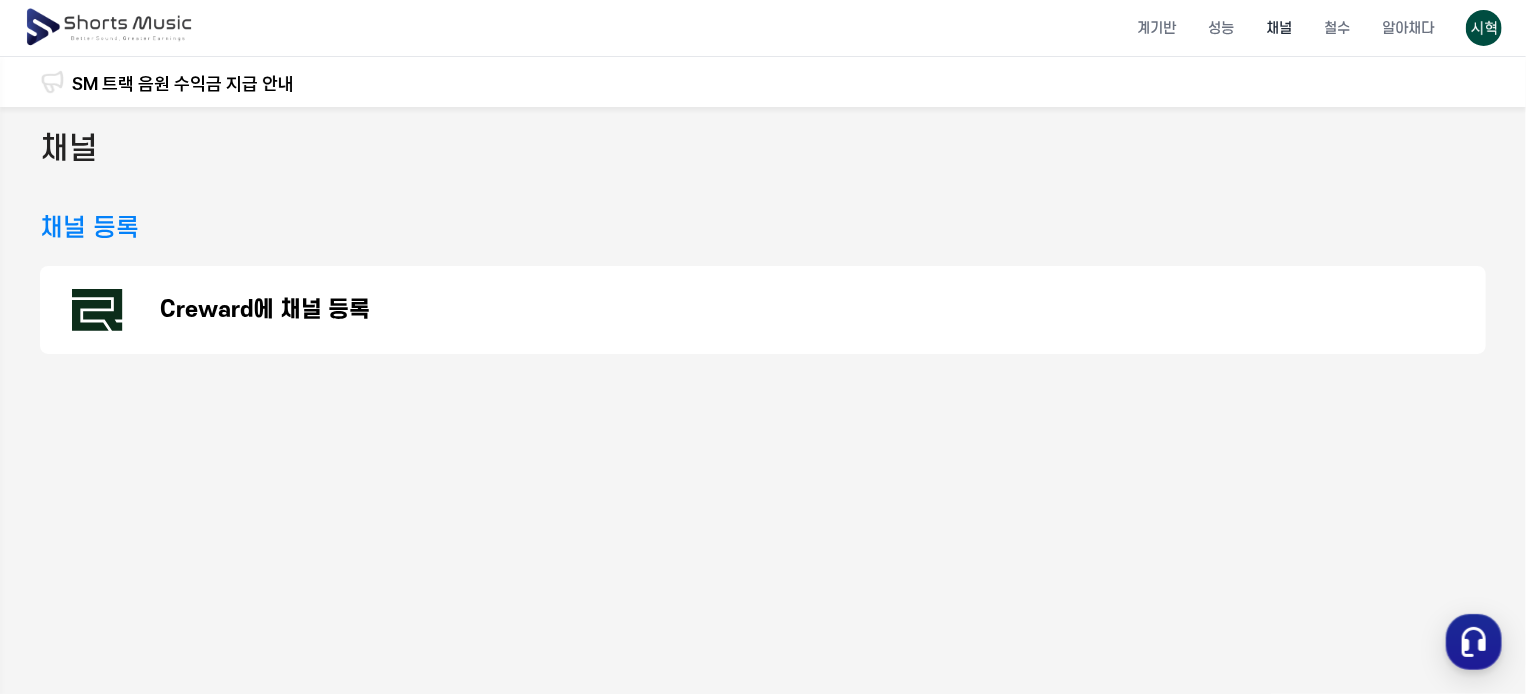 click on "채널" at bounding box center [1279, 28] 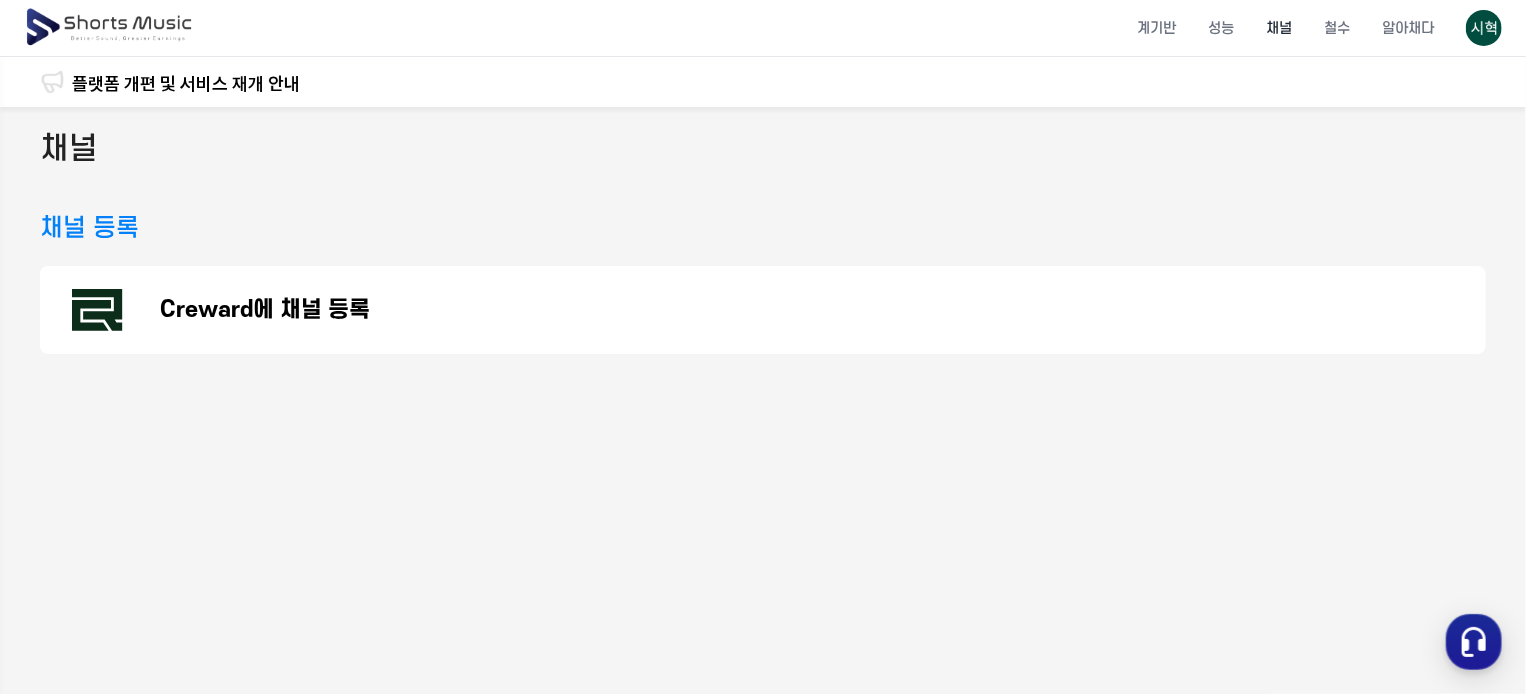 click at bounding box center [1484, 28] 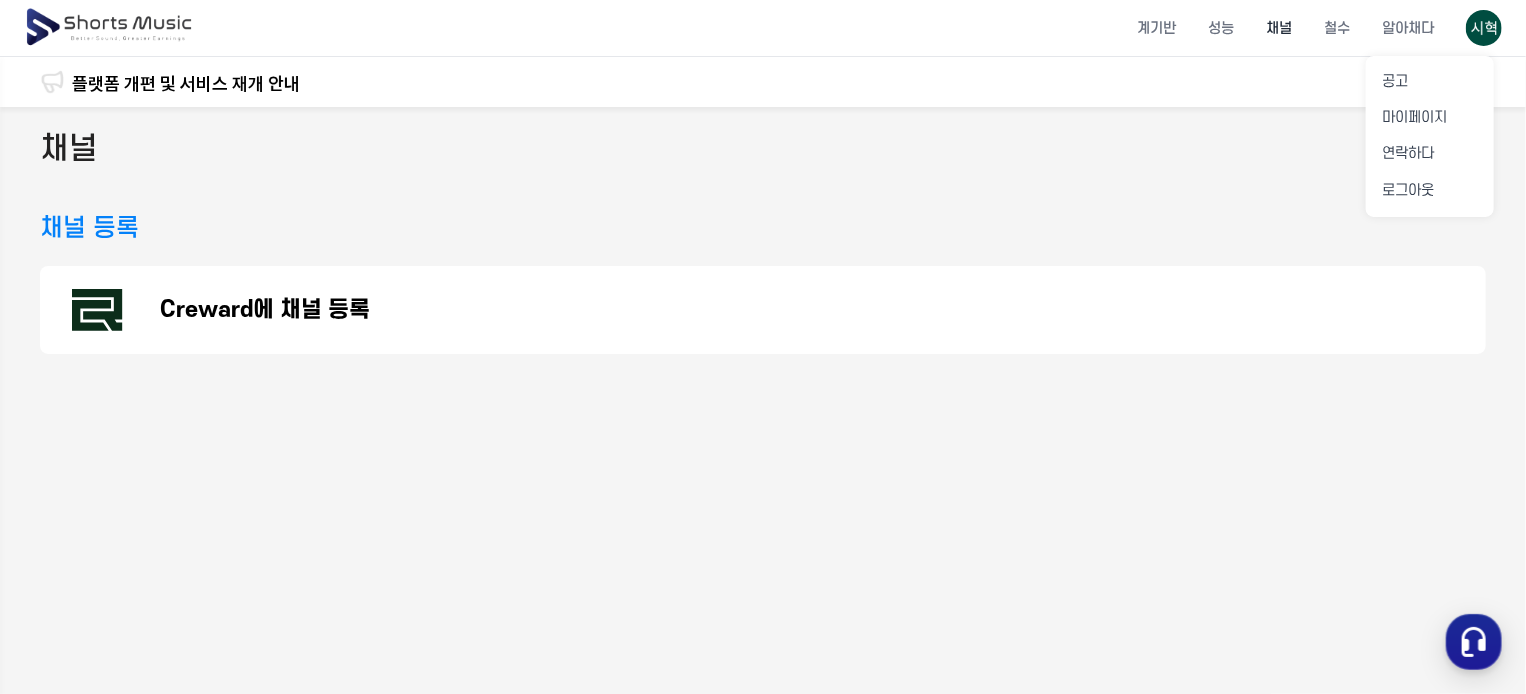 click at bounding box center (763, 347) 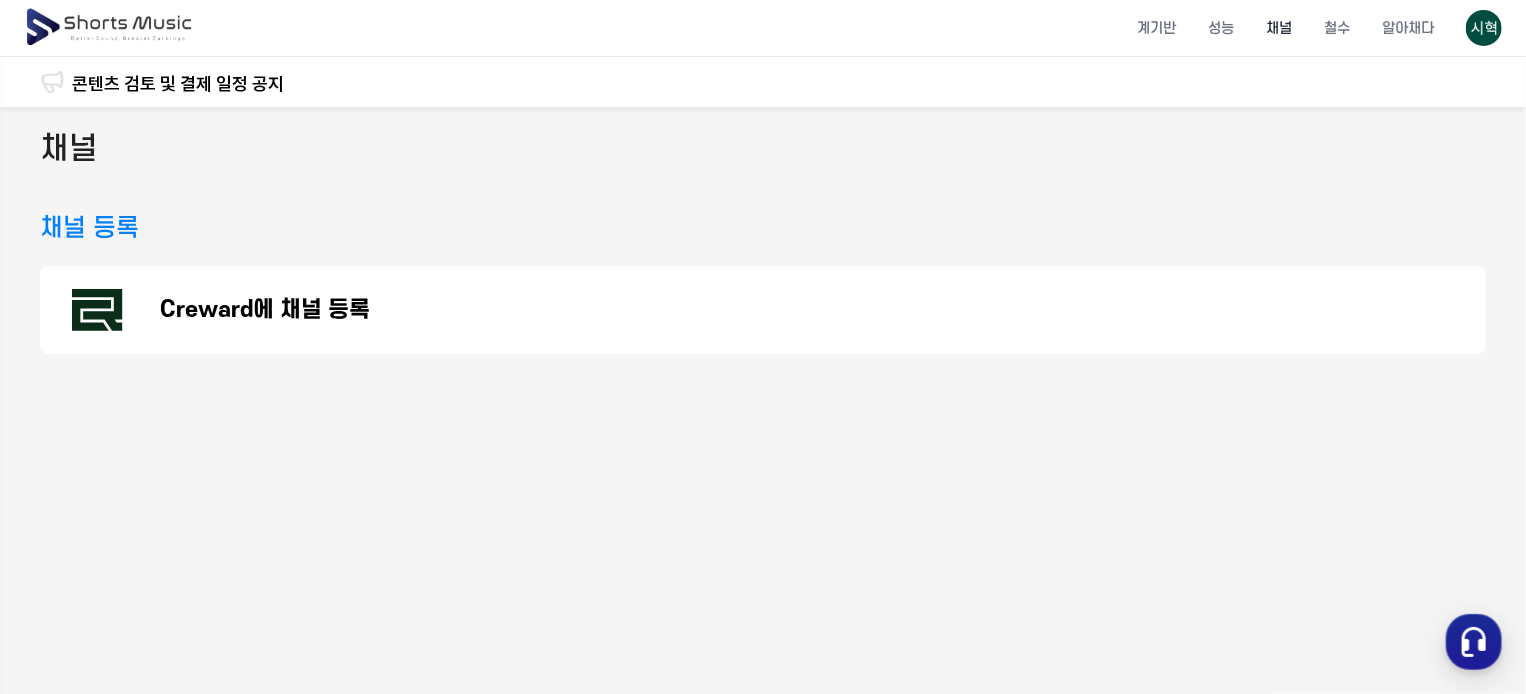 click at bounding box center [110, 28] 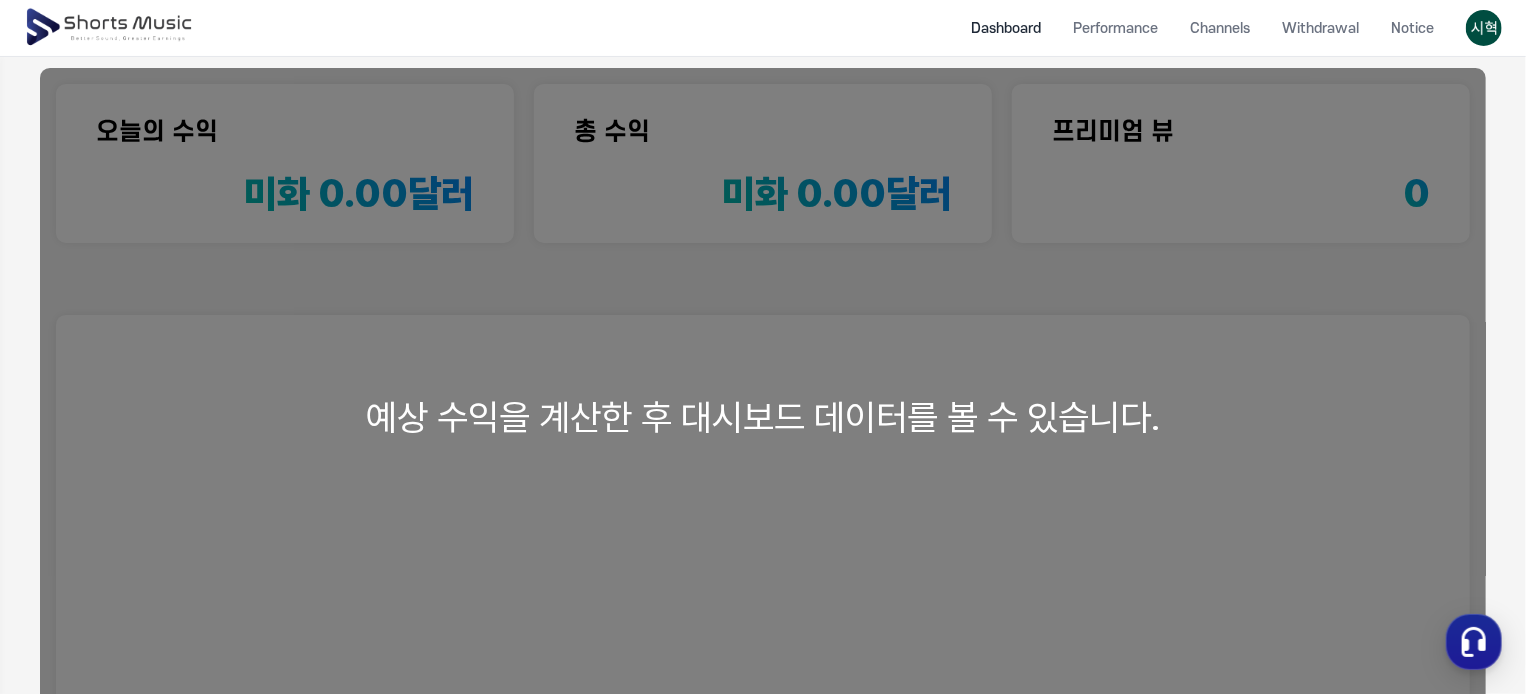 scroll, scrollTop: 0, scrollLeft: 0, axis: both 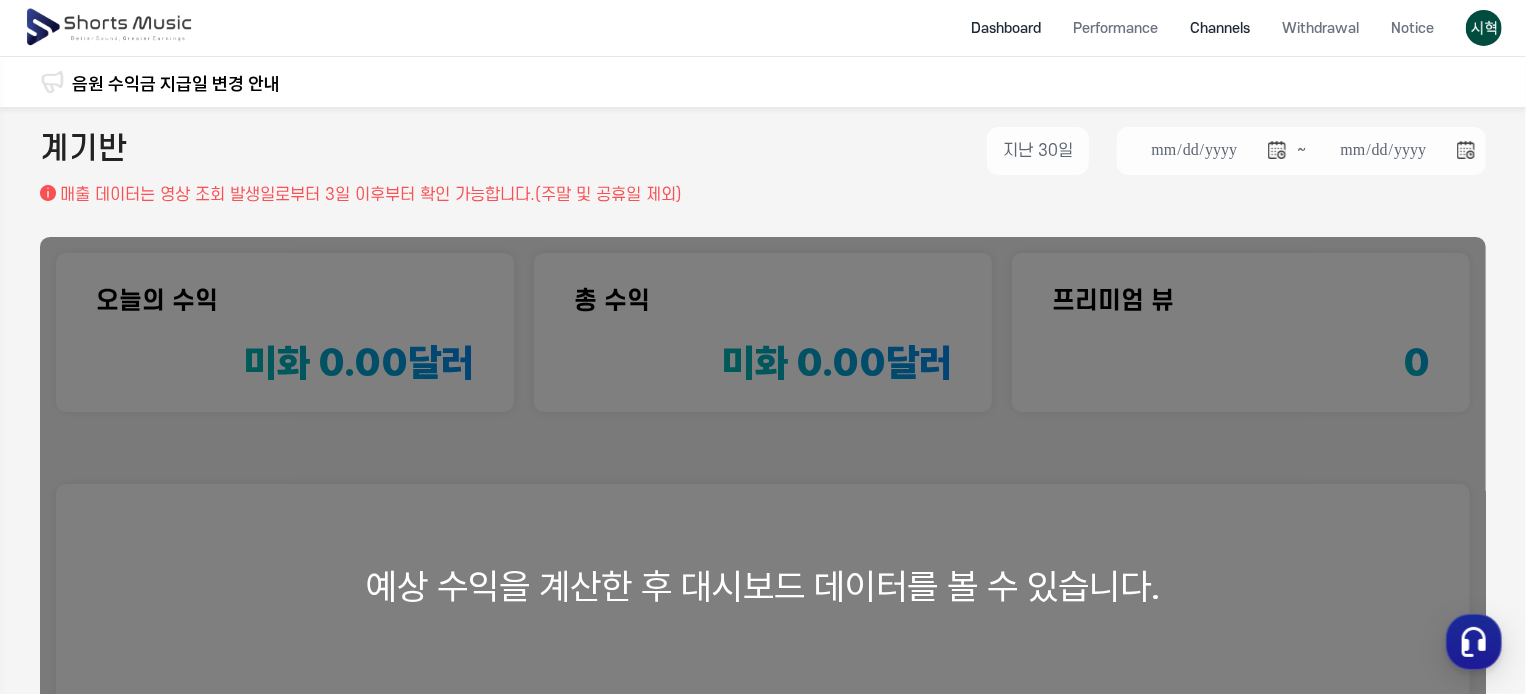 click on "Channels" at bounding box center (1220, 28) 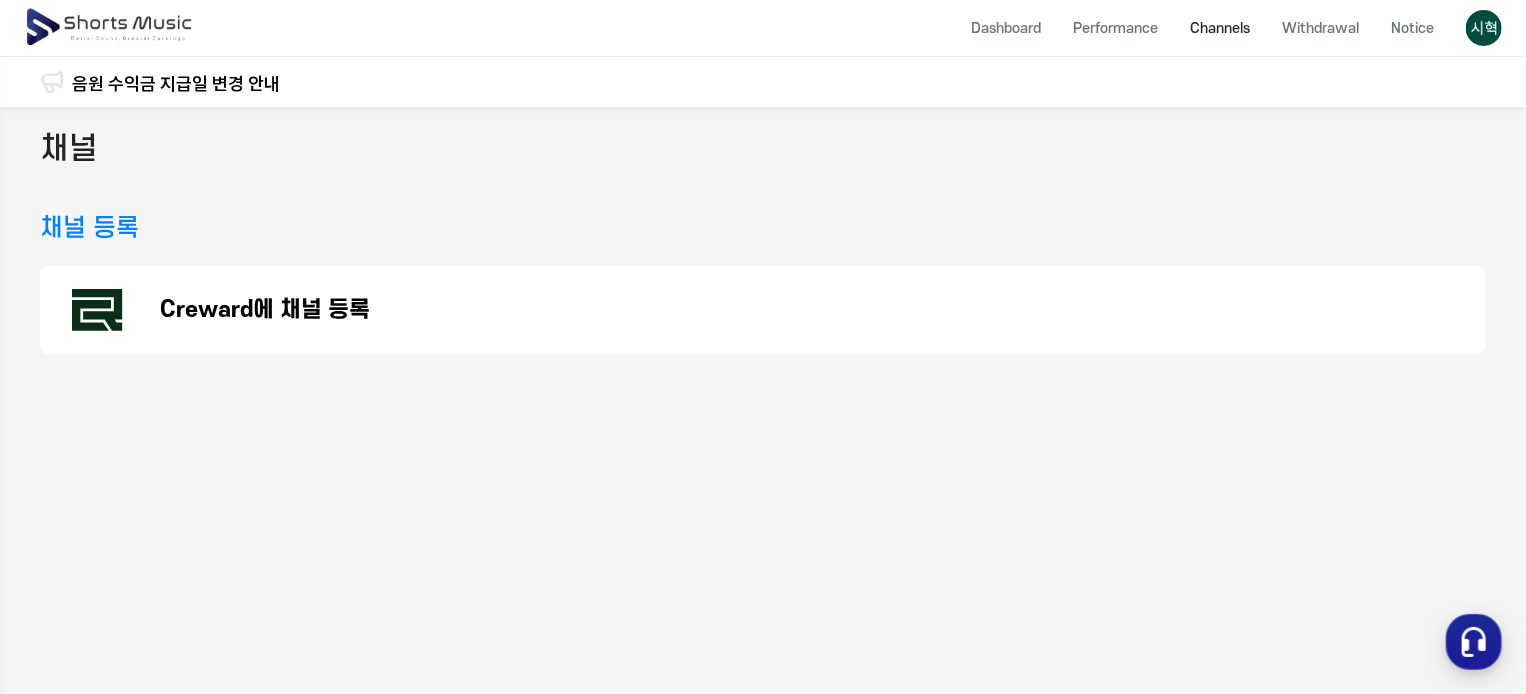 click on "Creward에 채널 등록" at bounding box center (265, 310) 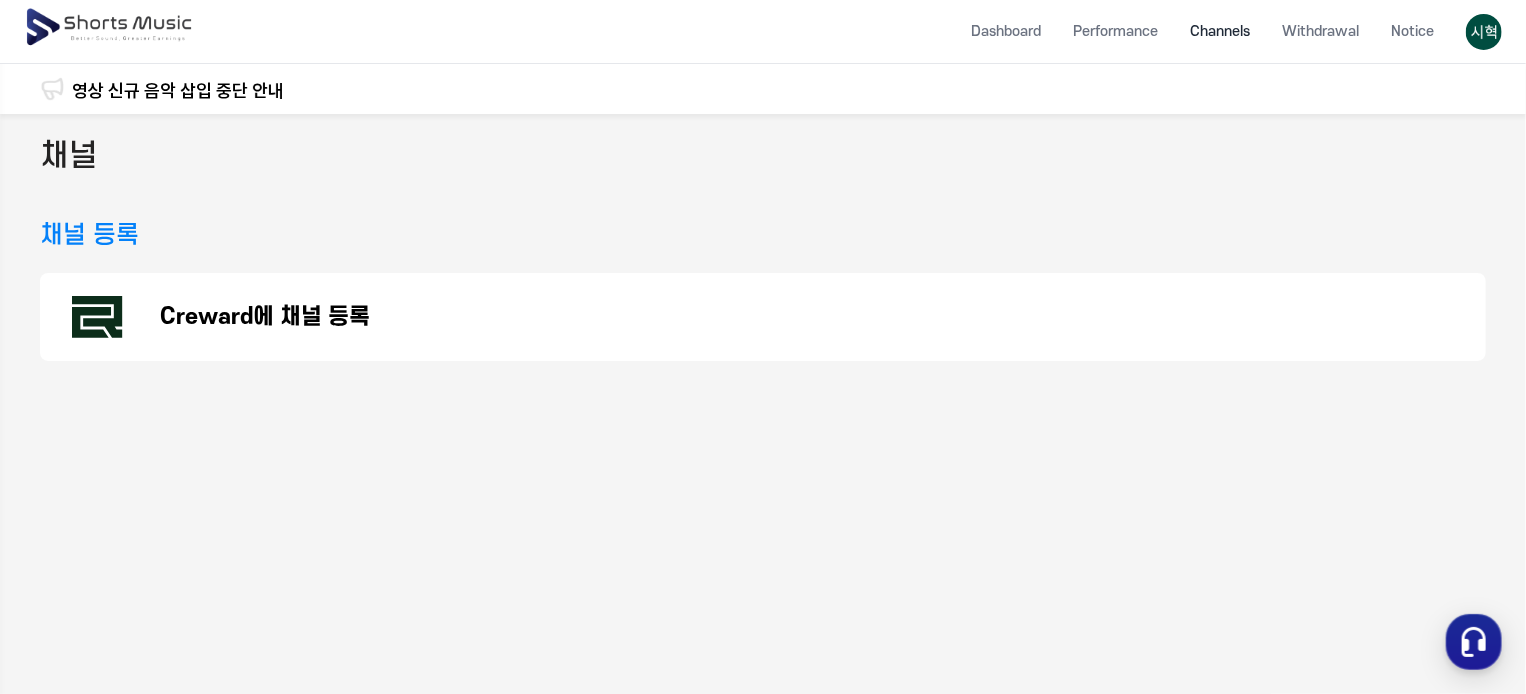 click on "채널" at bounding box center (763, 160) 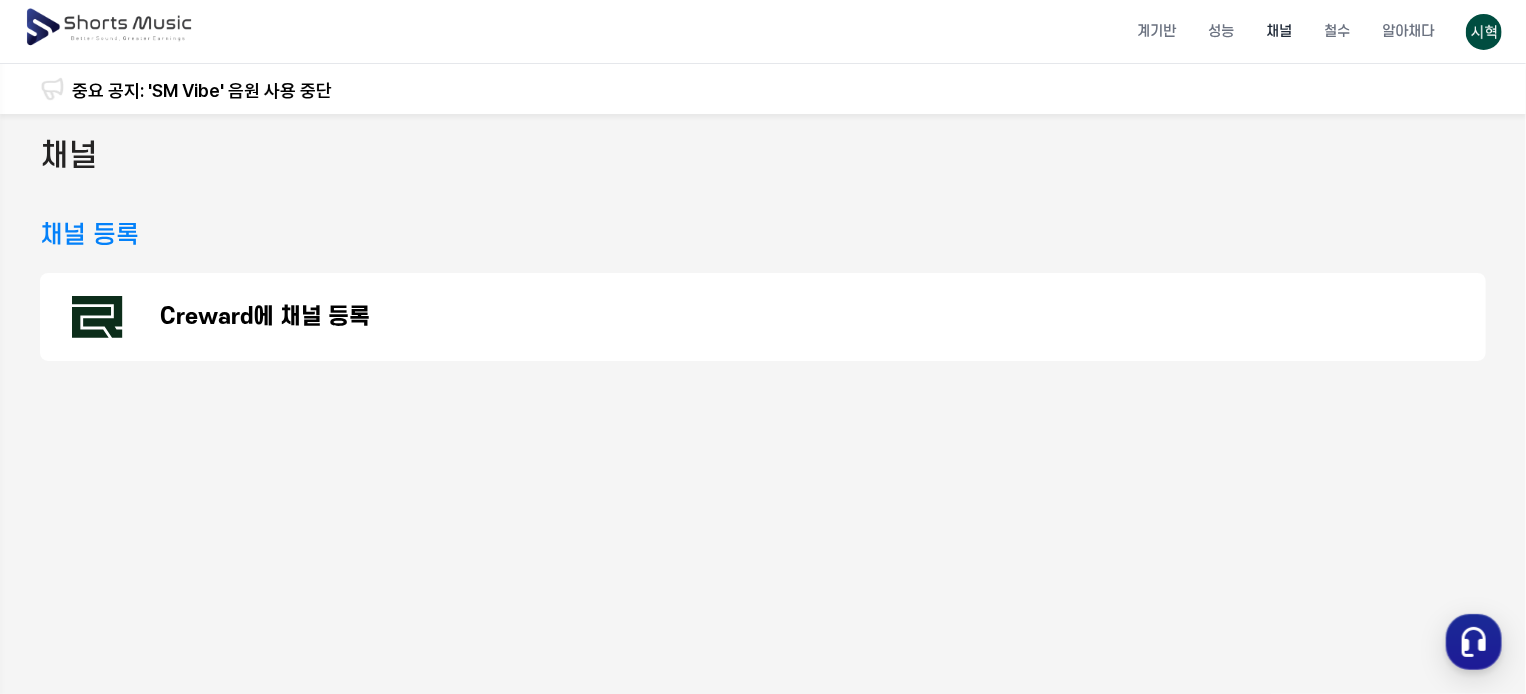 click on "채널" at bounding box center (763, 160) 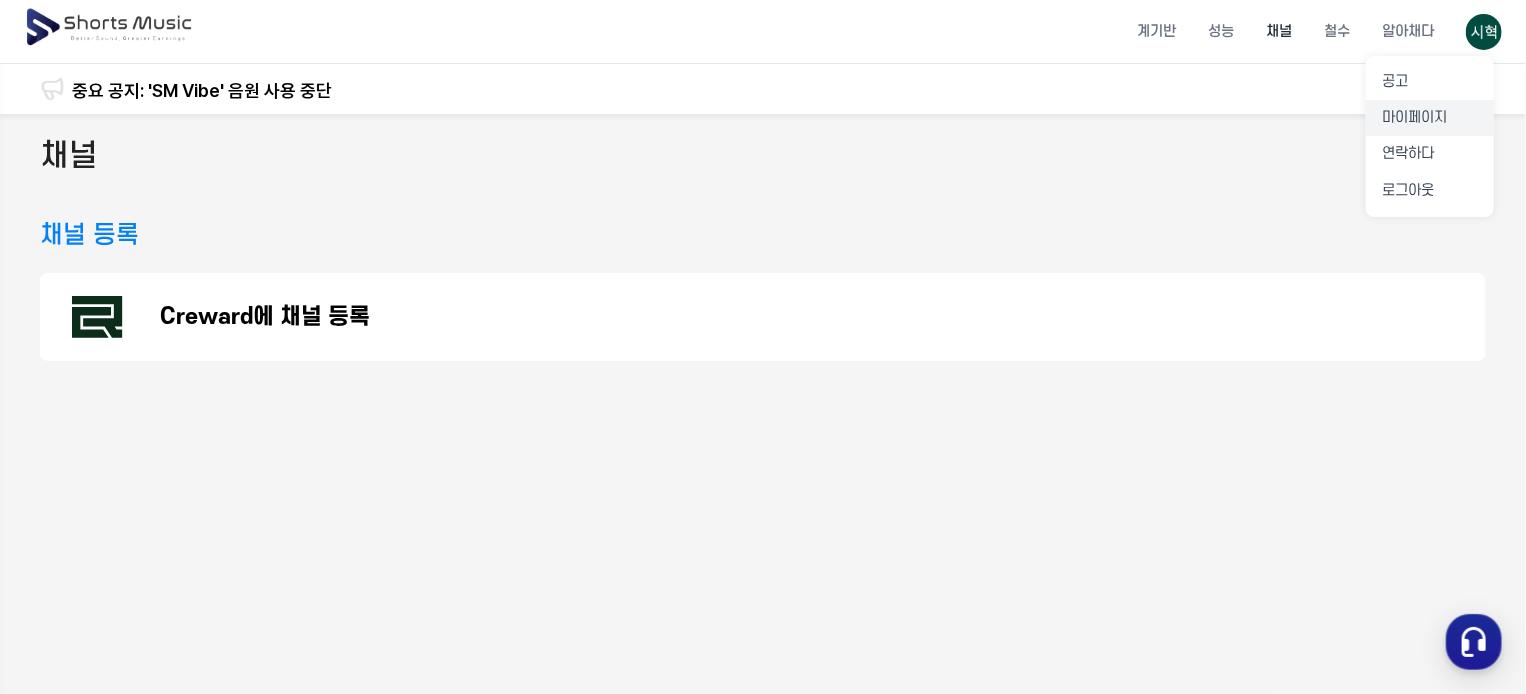 click on "마이페이지" at bounding box center (1430, 118) 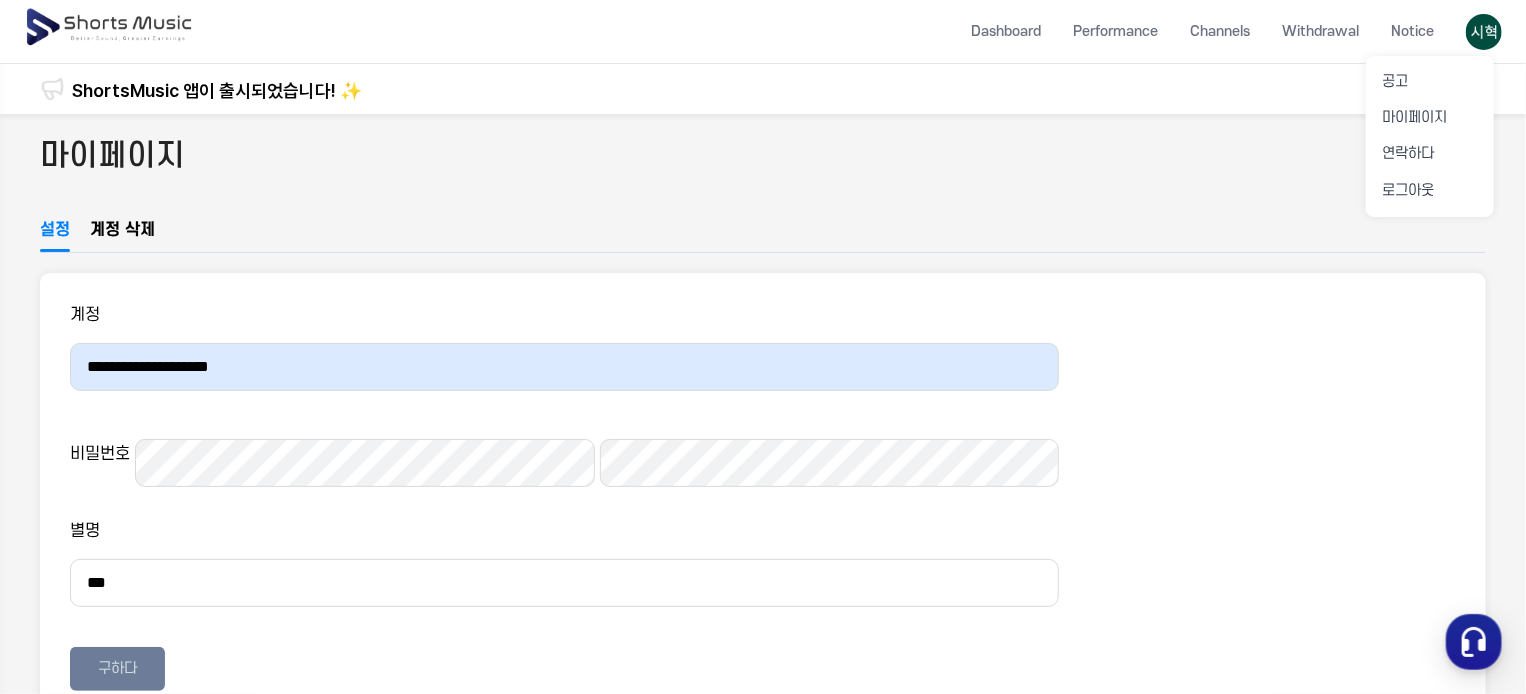 scroll, scrollTop: 0, scrollLeft: 0, axis: both 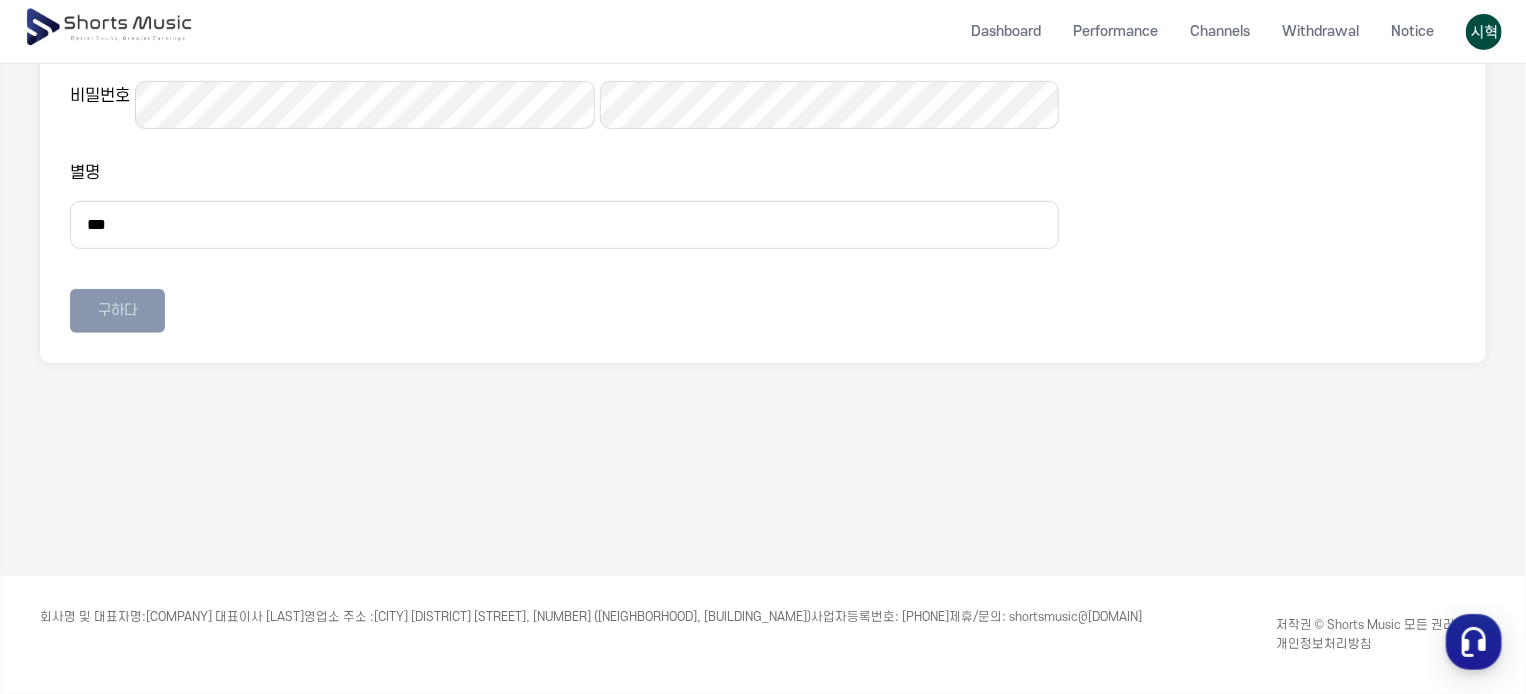 click on "구하다" at bounding box center [117, 311] 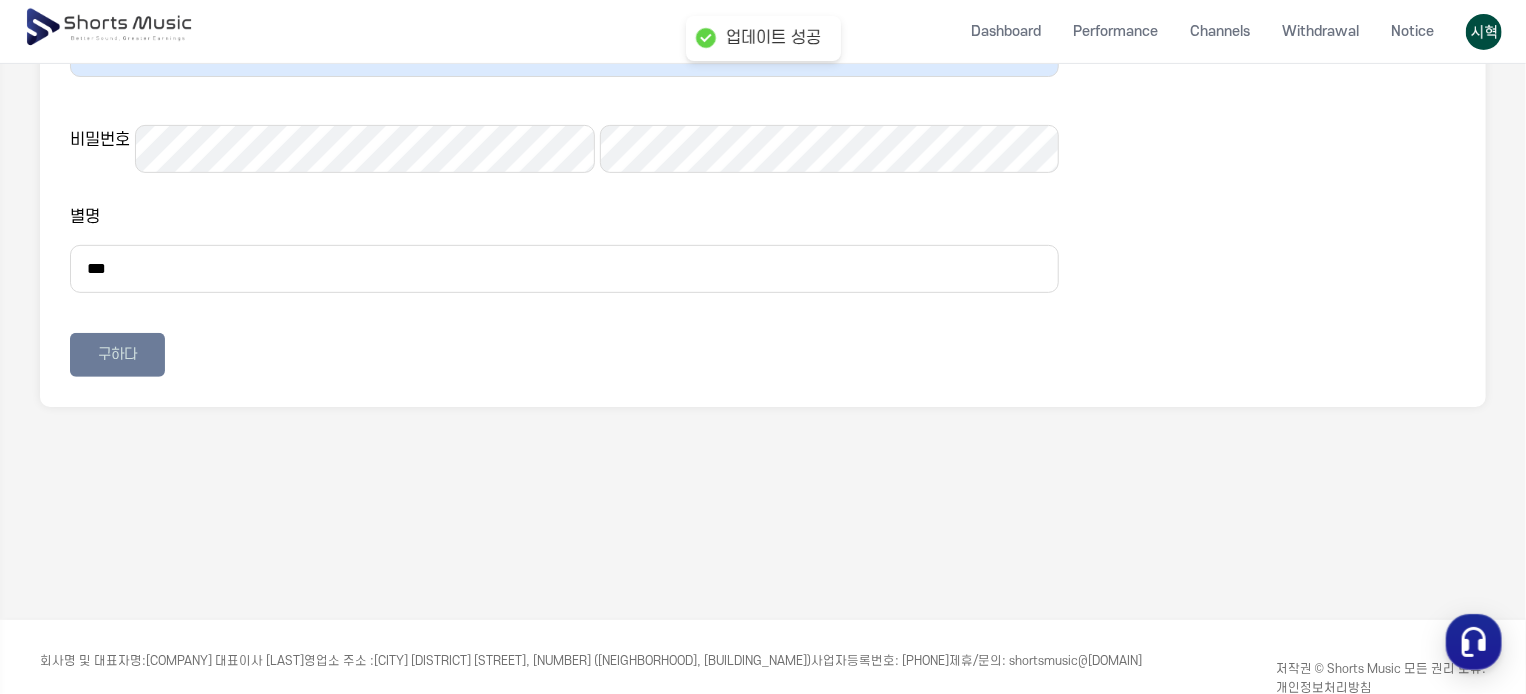 scroll, scrollTop: 206, scrollLeft: 0, axis: vertical 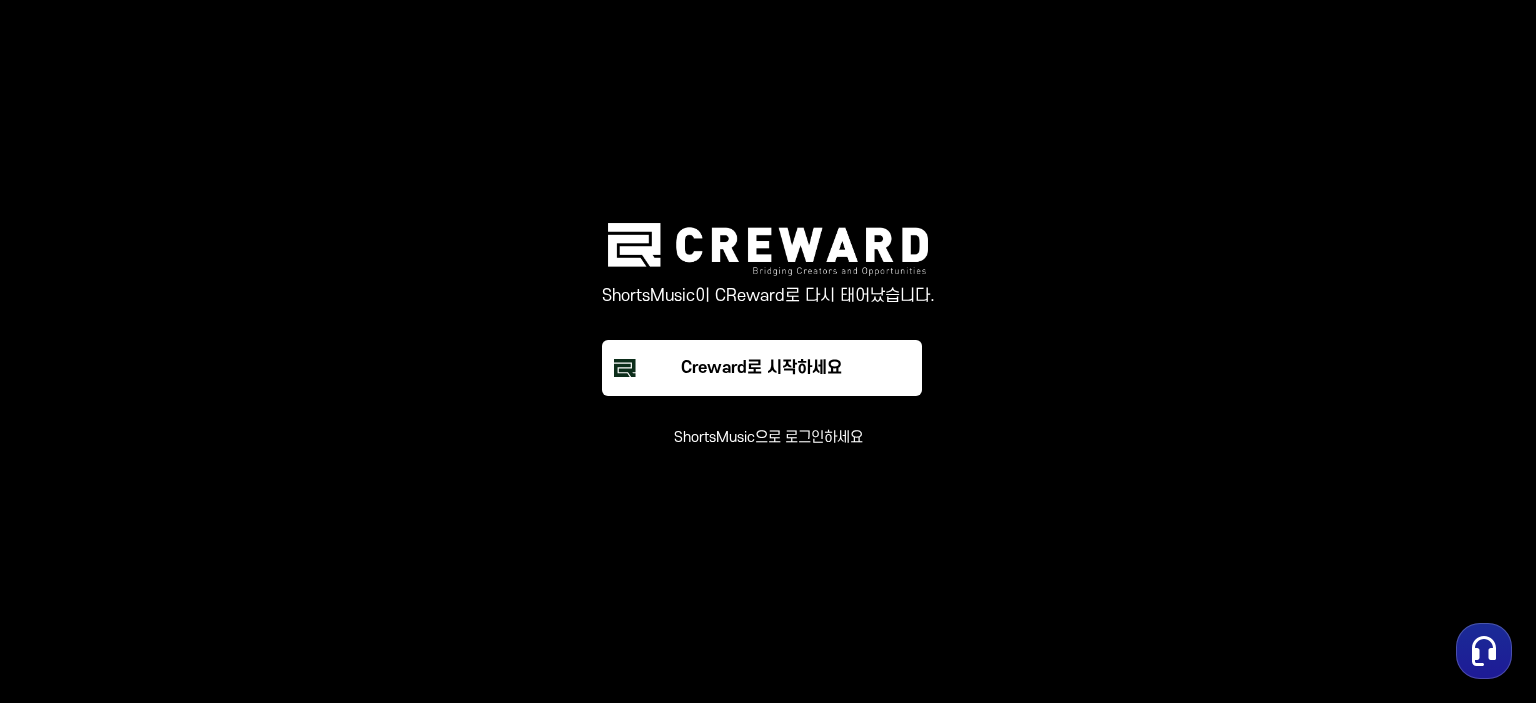 click on "ShortsMusic으로 로그인하세요" at bounding box center (768, 437) 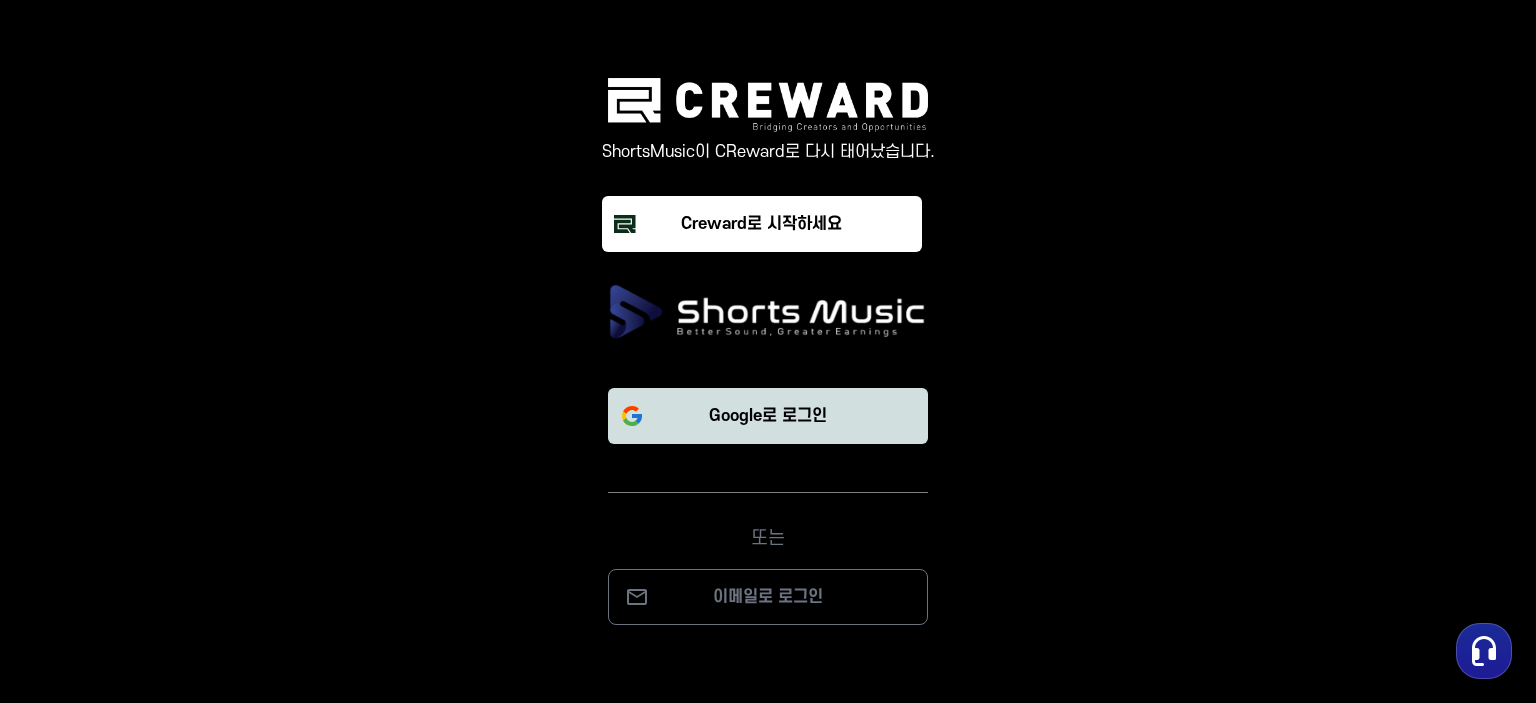 click on "Google로 로그인" at bounding box center [768, 416] 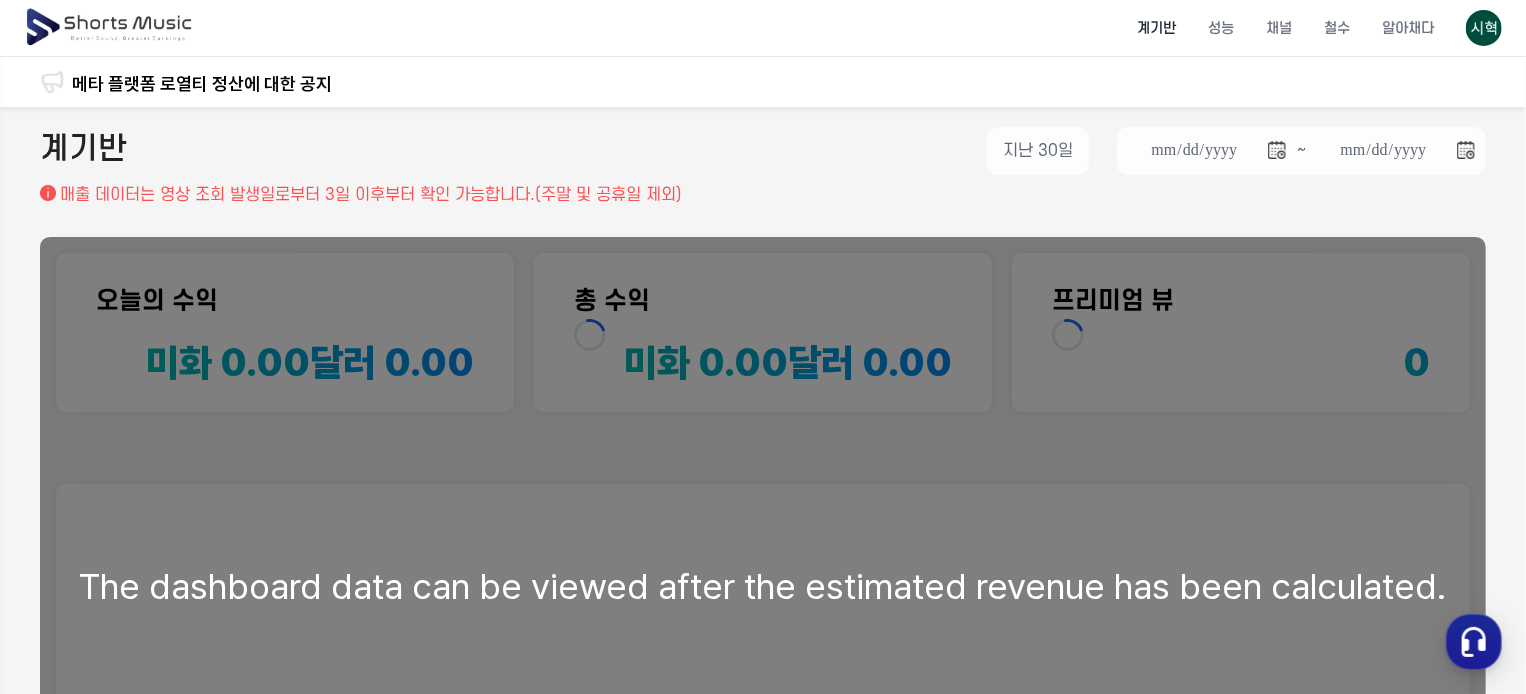 scroll, scrollTop: 0, scrollLeft: 0, axis: both 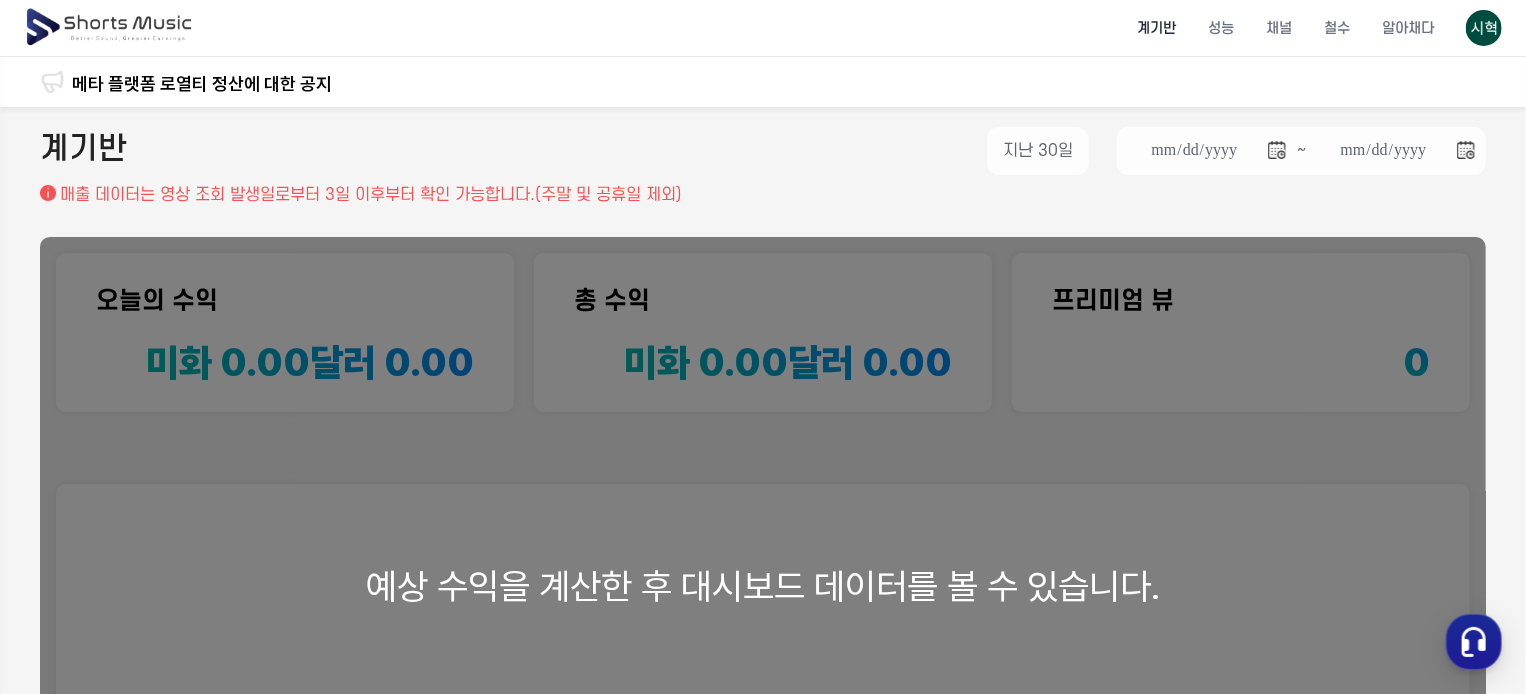 click on "예상 수익을 계산한 후 대시보드 데이터를 볼 수 있습니다." at bounding box center [763, 586] 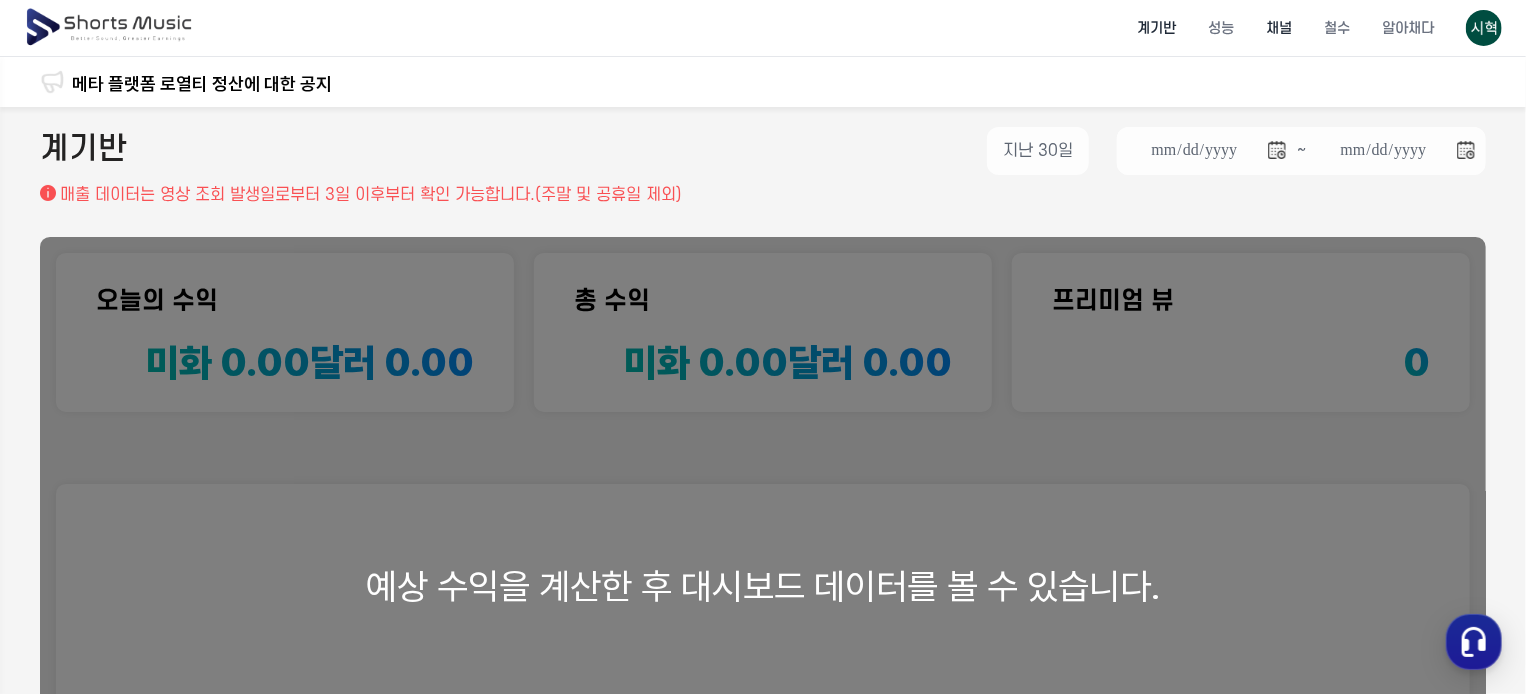 click on "채널" at bounding box center (1279, 28) 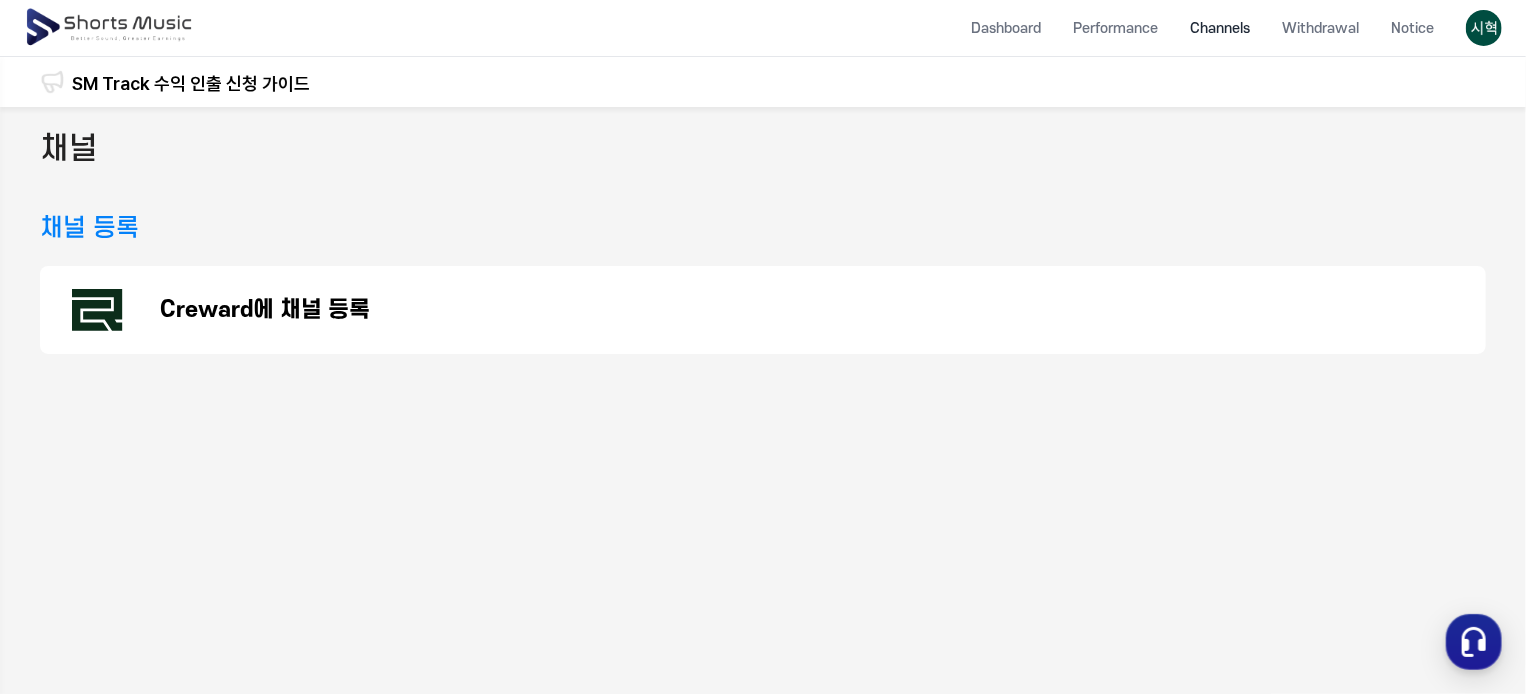 click at bounding box center [110, 28] 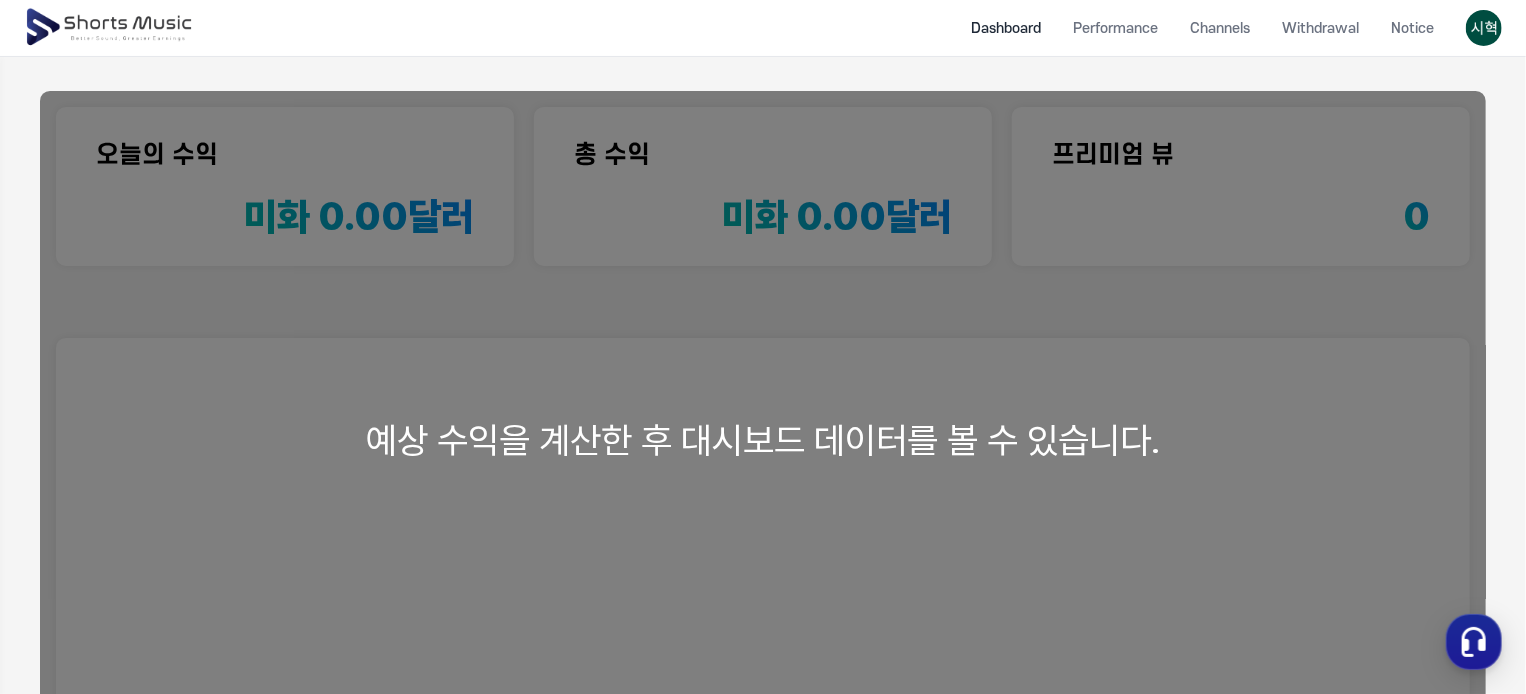 scroll, scrollTop: 0, scrollLeft: 0, axis: both 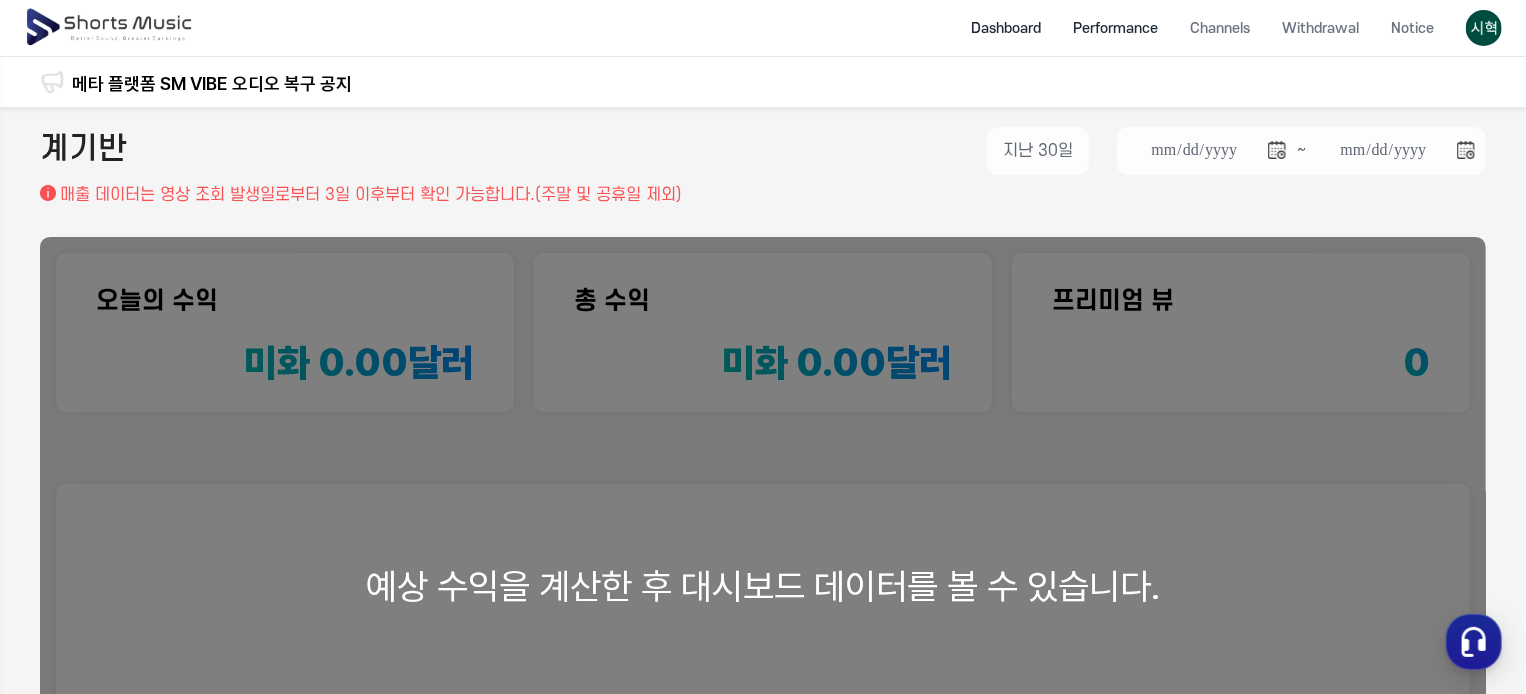 click on "Performance" at bounding box center [1115, 28] 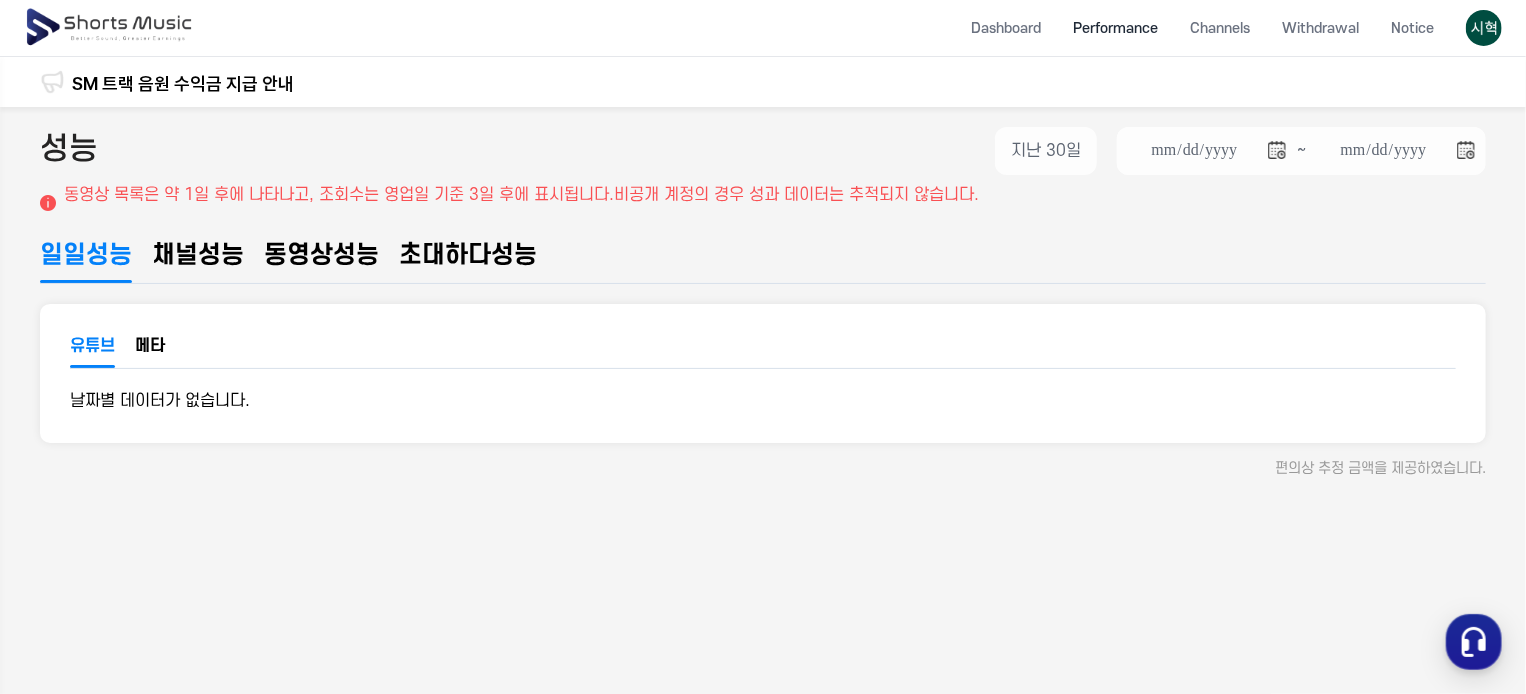 click on "성능" at bounding box center [221, 255] 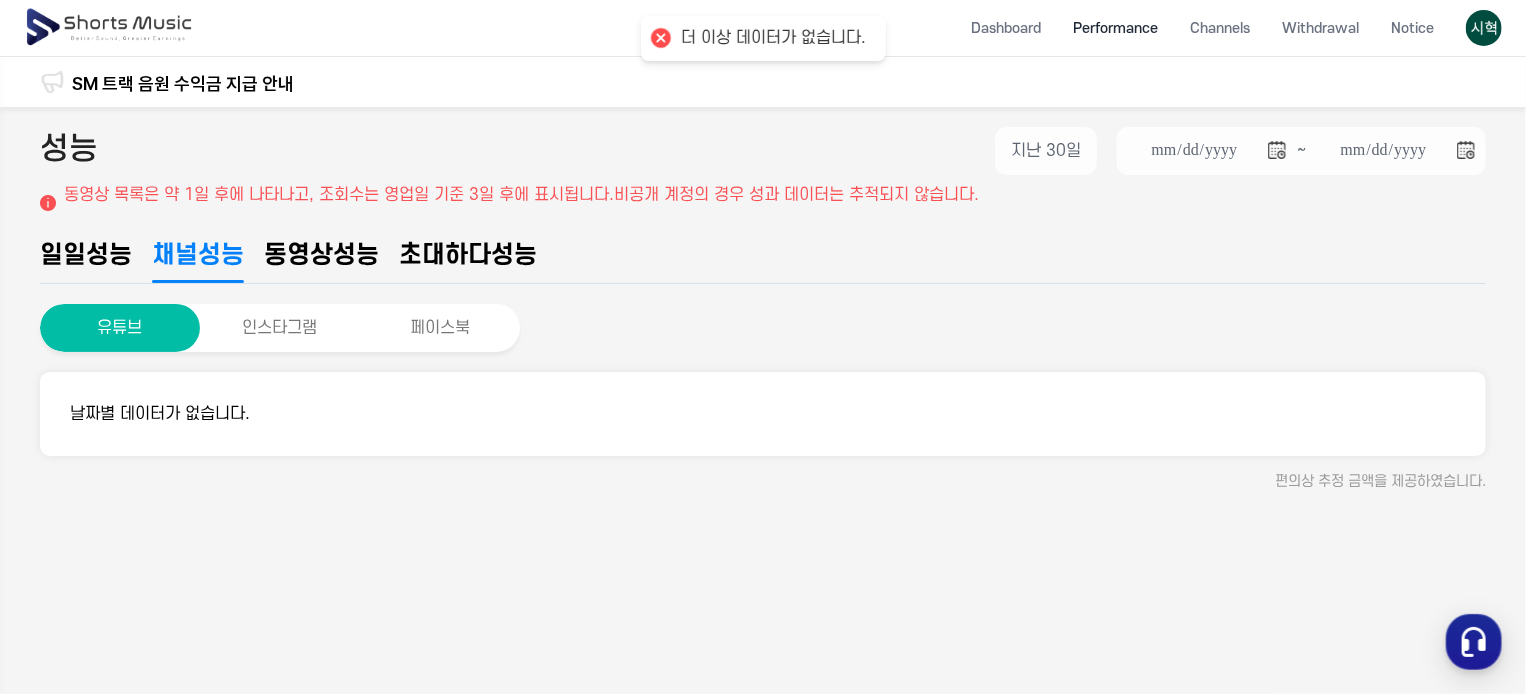 click on "성능" at bounding box center (109, 255) 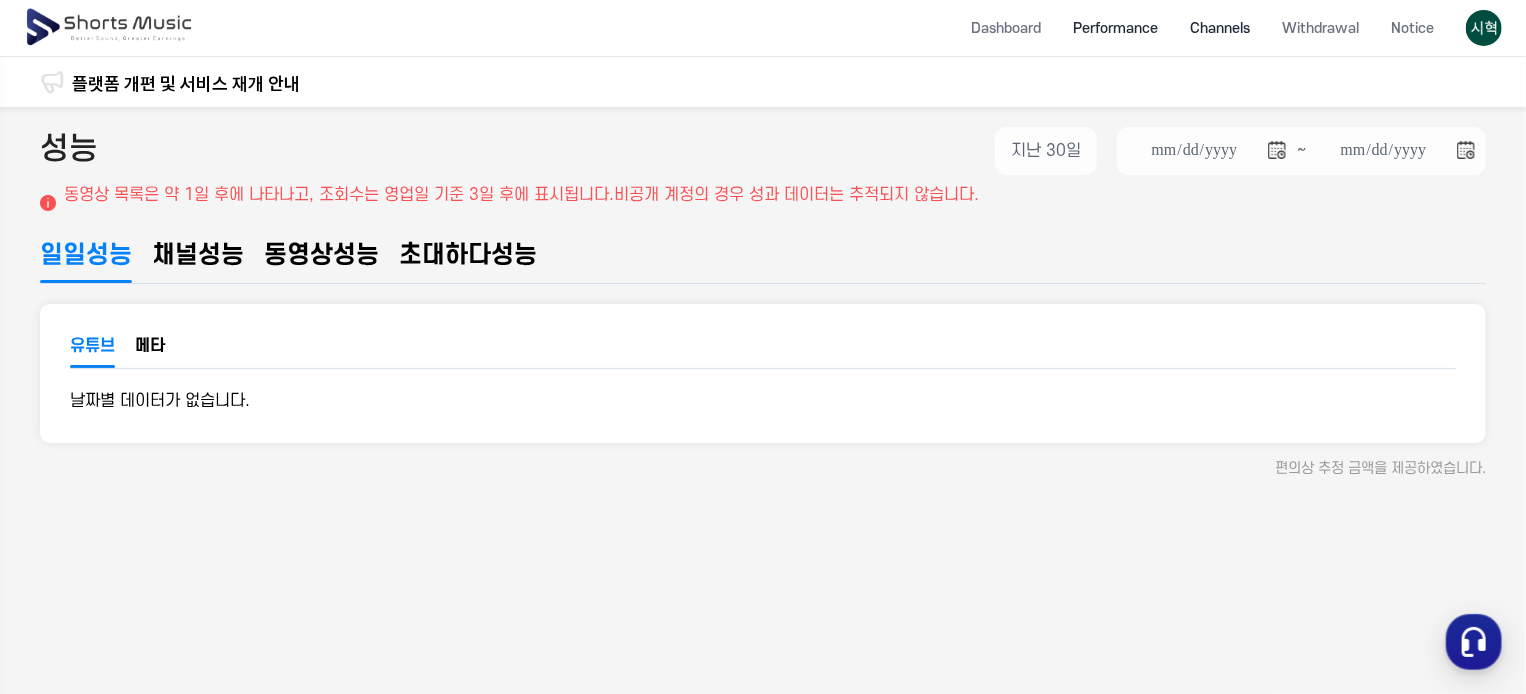 click on "Channels" at bounding box center [1220, 28] 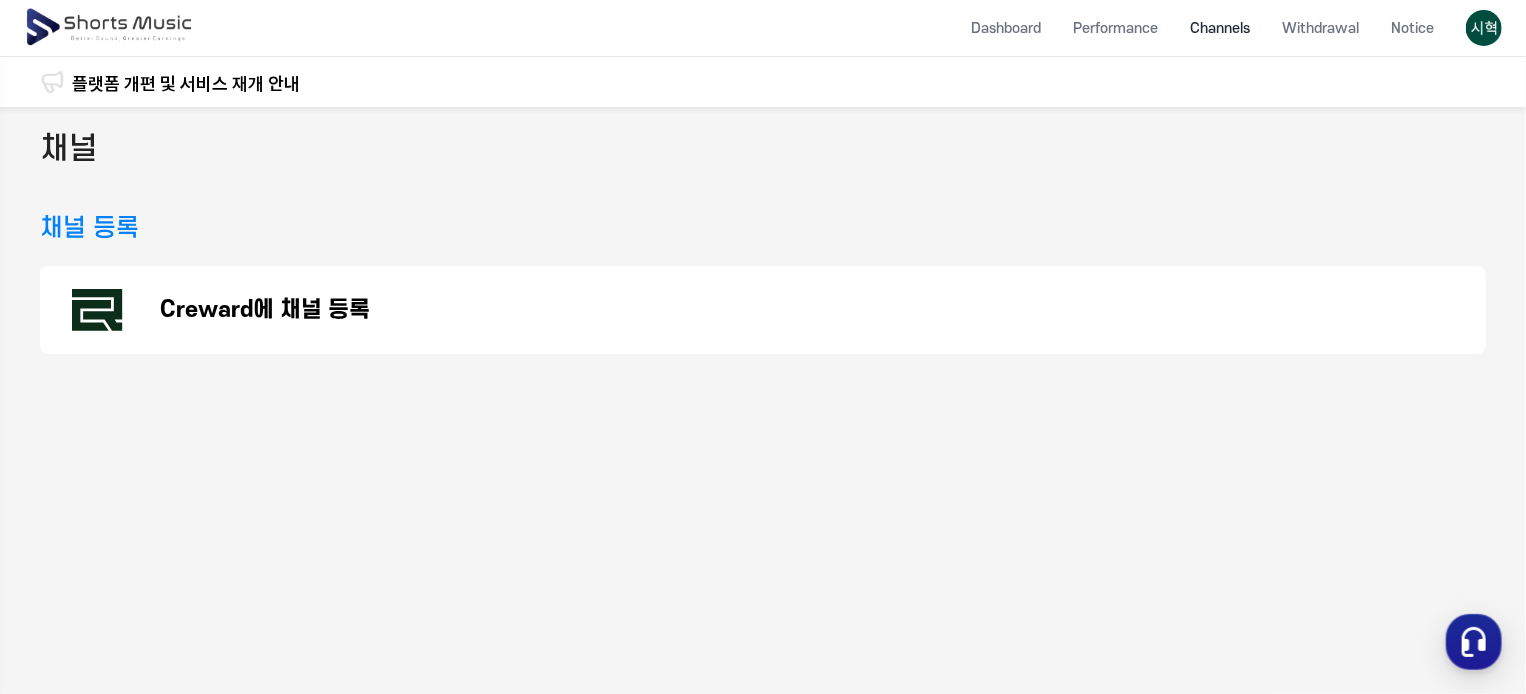click on "채널 등록" at bounding box center [89, 228] 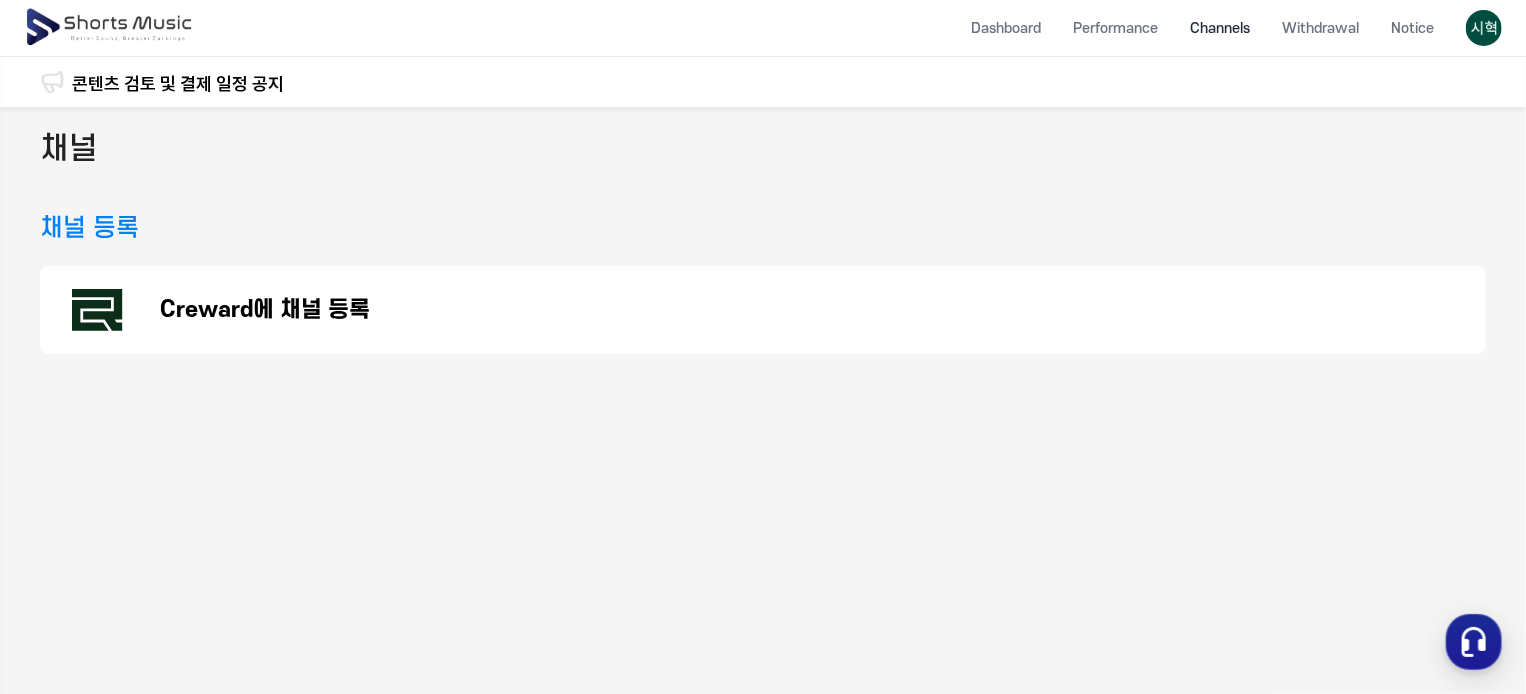 click on "Creward에 채널 등록" at bounding box center [763, 310] 